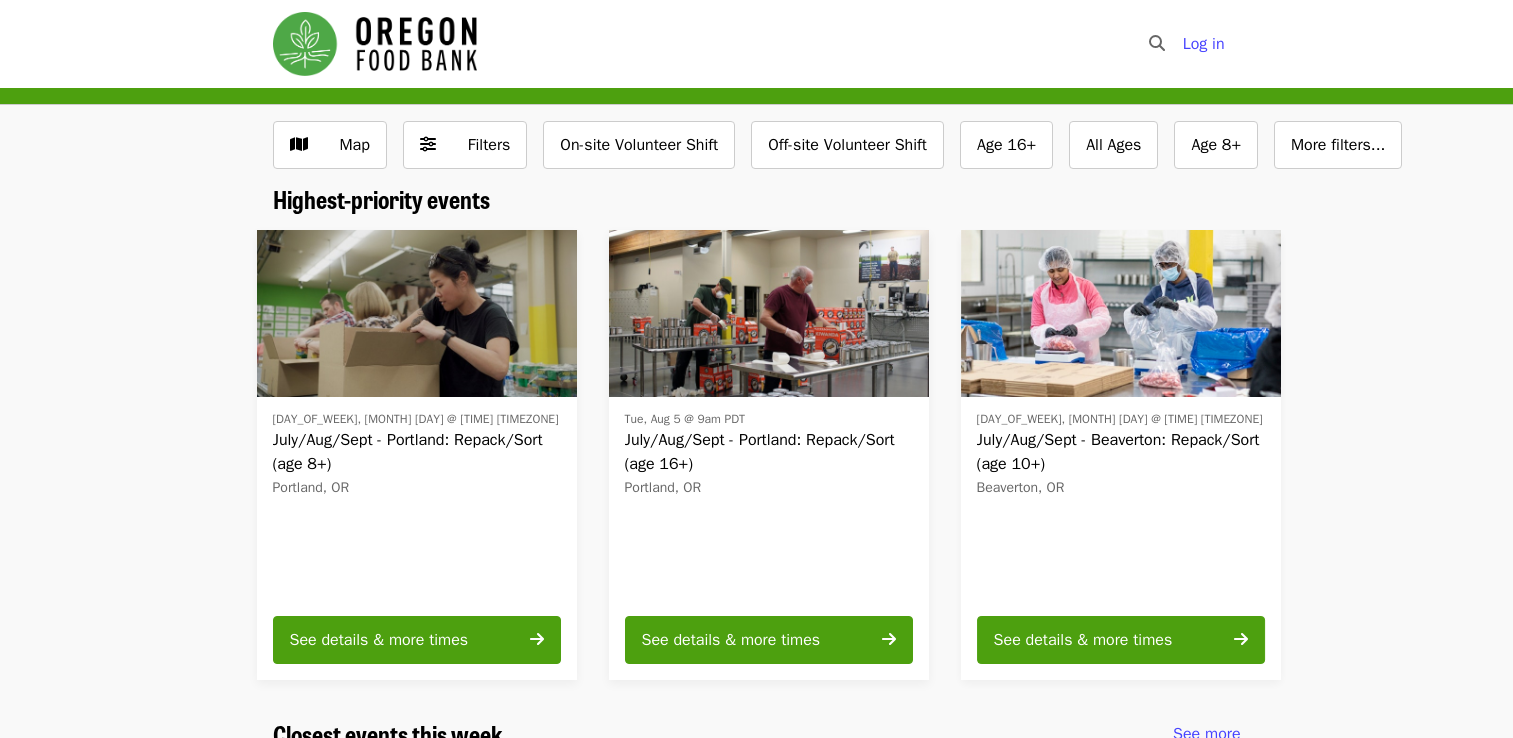 scroll, scrollTop: 0, scrollLeft: 0, axis: both 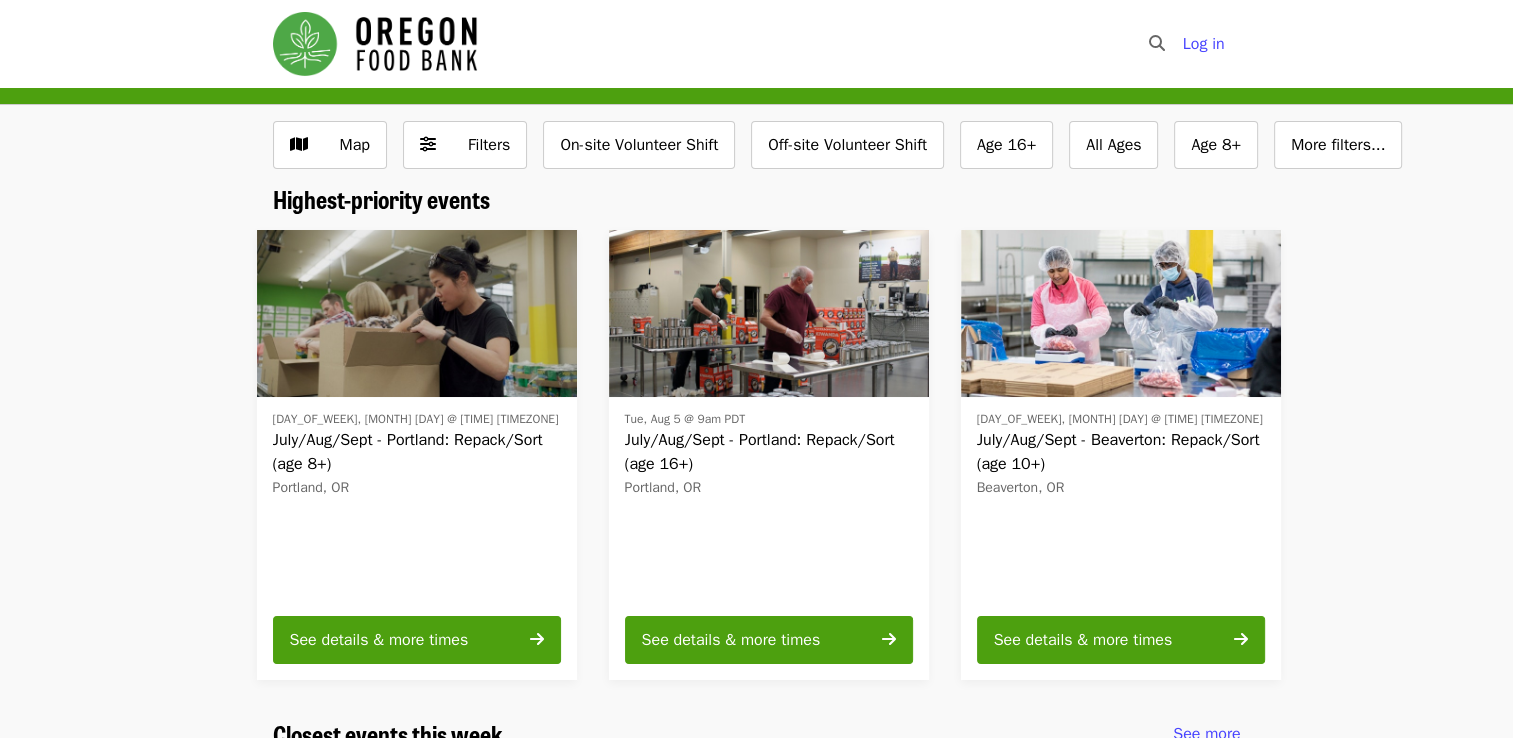 click at bounding box center [1524, 455] 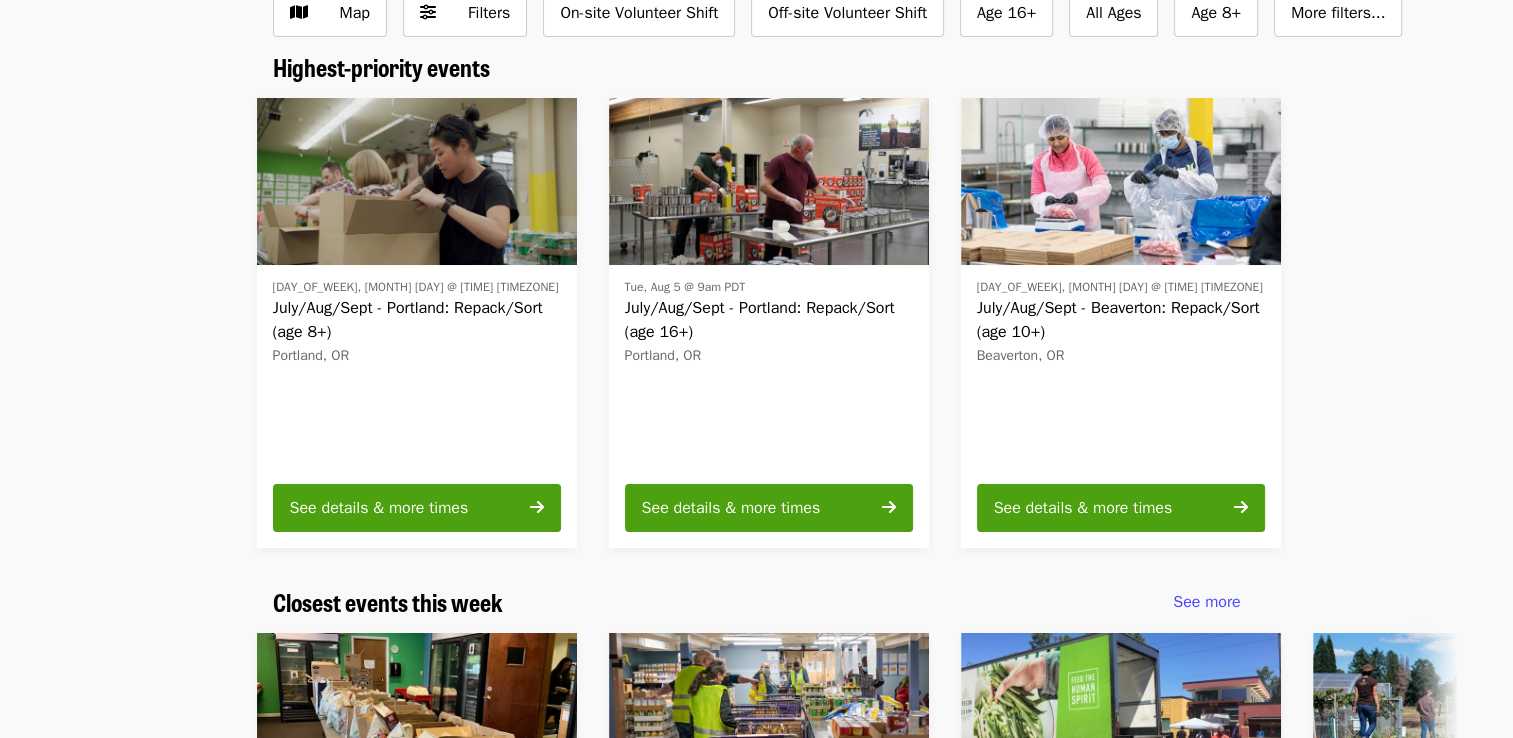 scroll, scrollTop: 120, scrollLeft: 0, axis: vertical 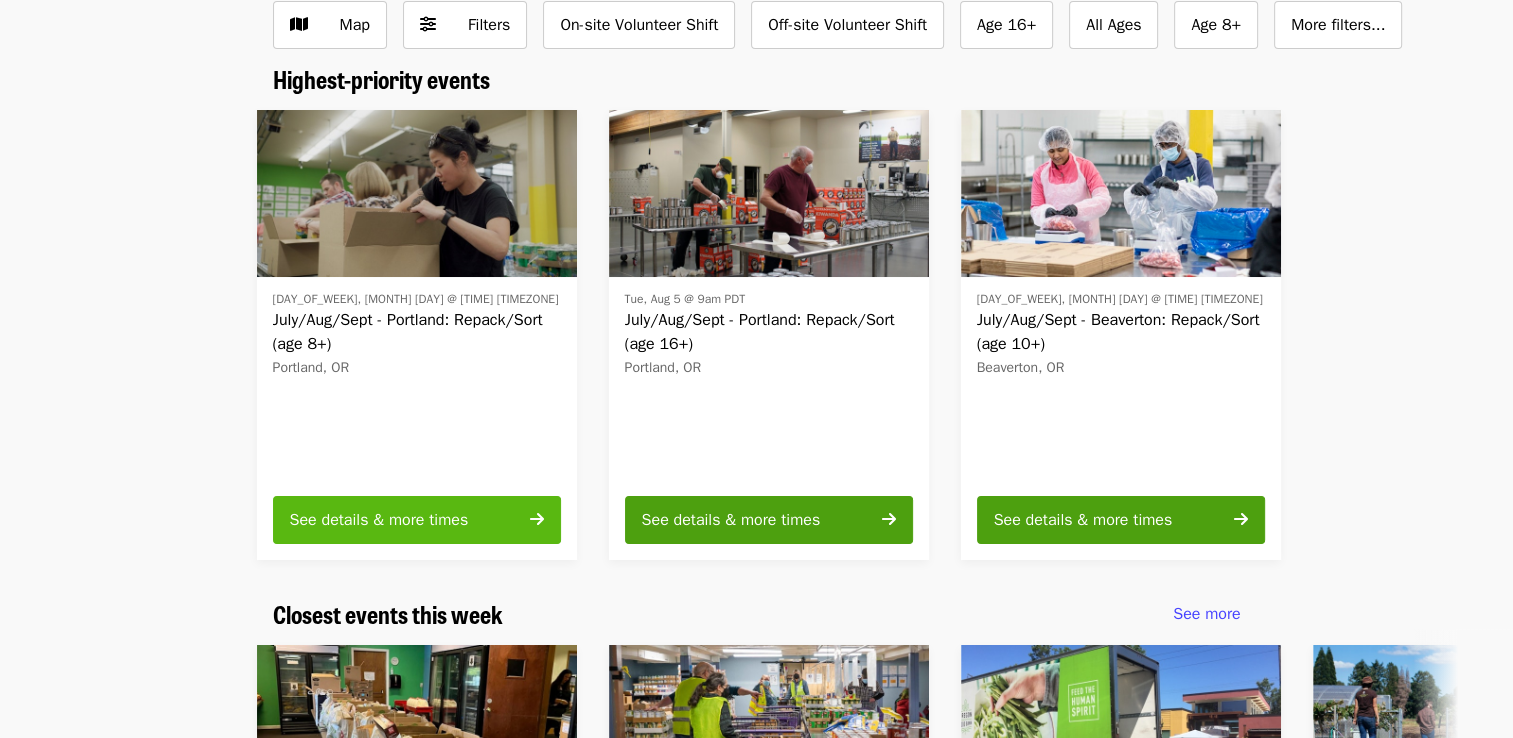 click on "See details & more times" at bounding box center (379, 520) 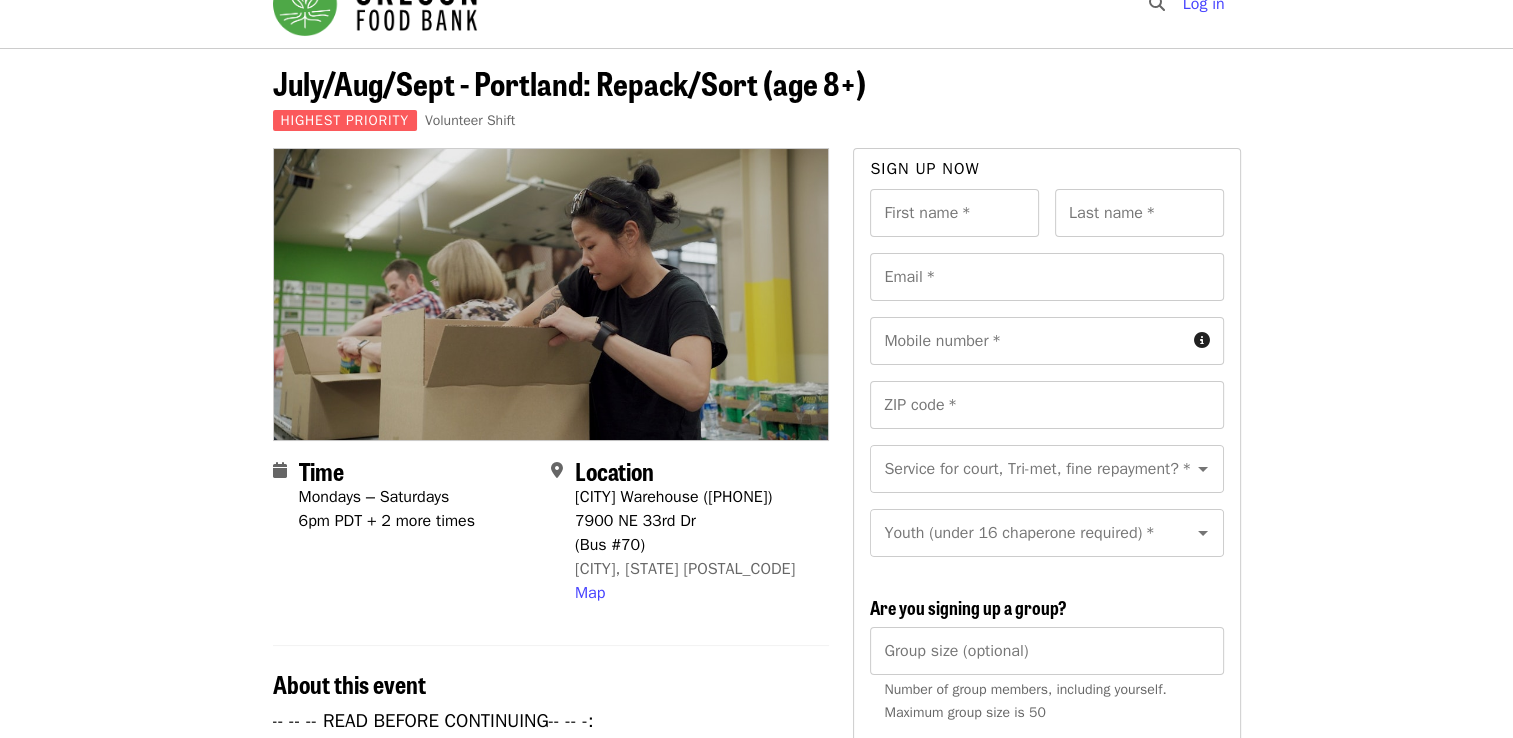 scroll, scrollTop: 80, scrollLeft: 0, axis: vertical 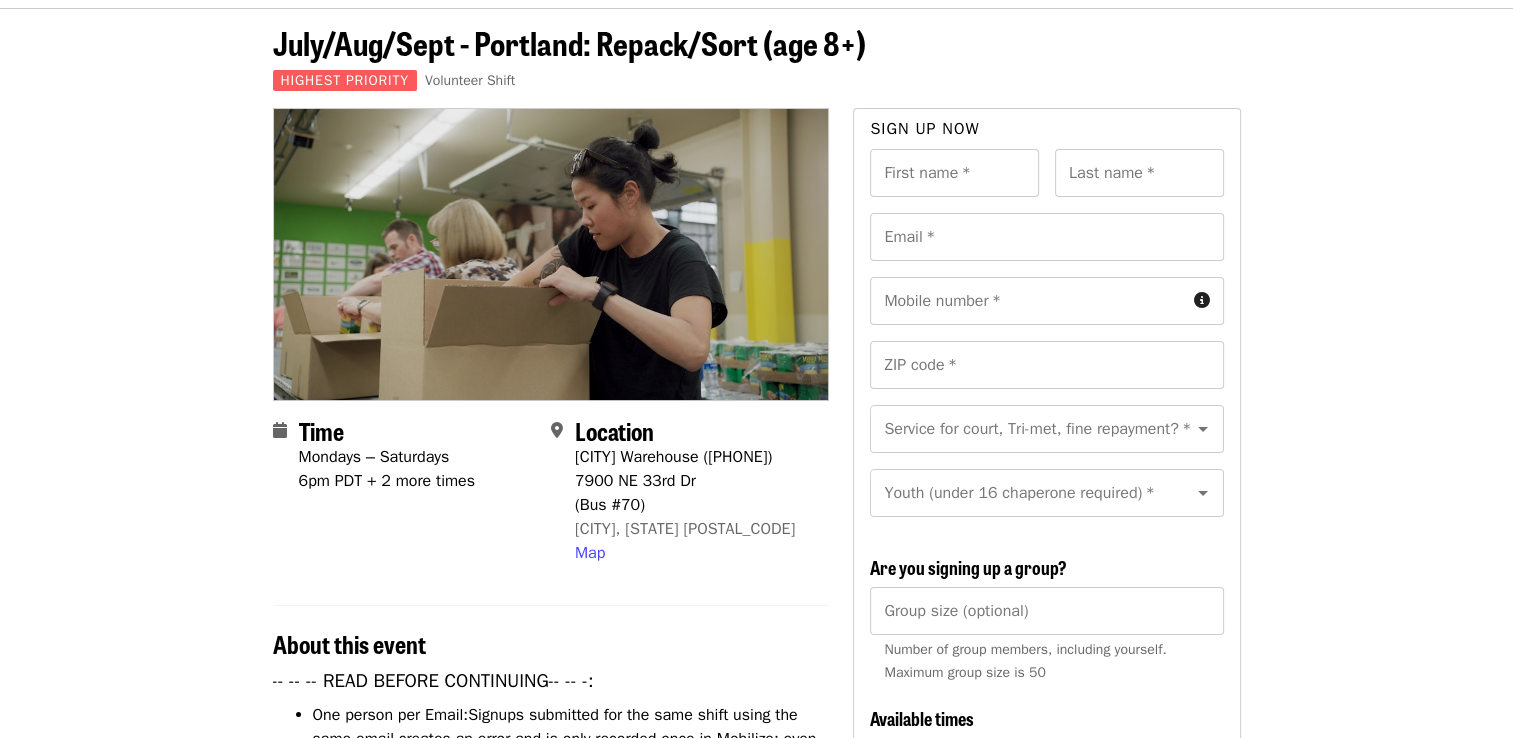 click at bounding box center (280, 430) 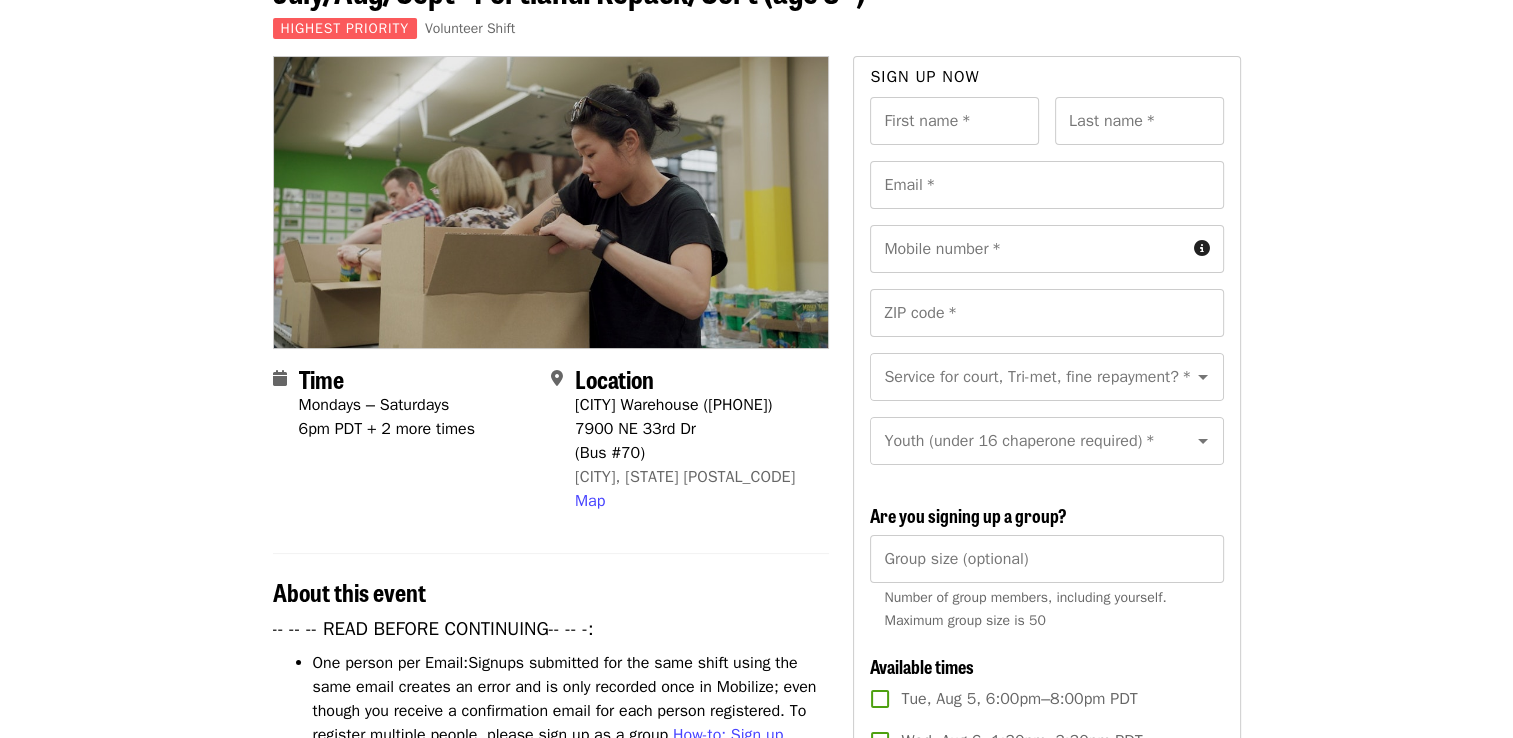 scroll, scrollTop: 120, scrollLeft: 0, axis: vertical 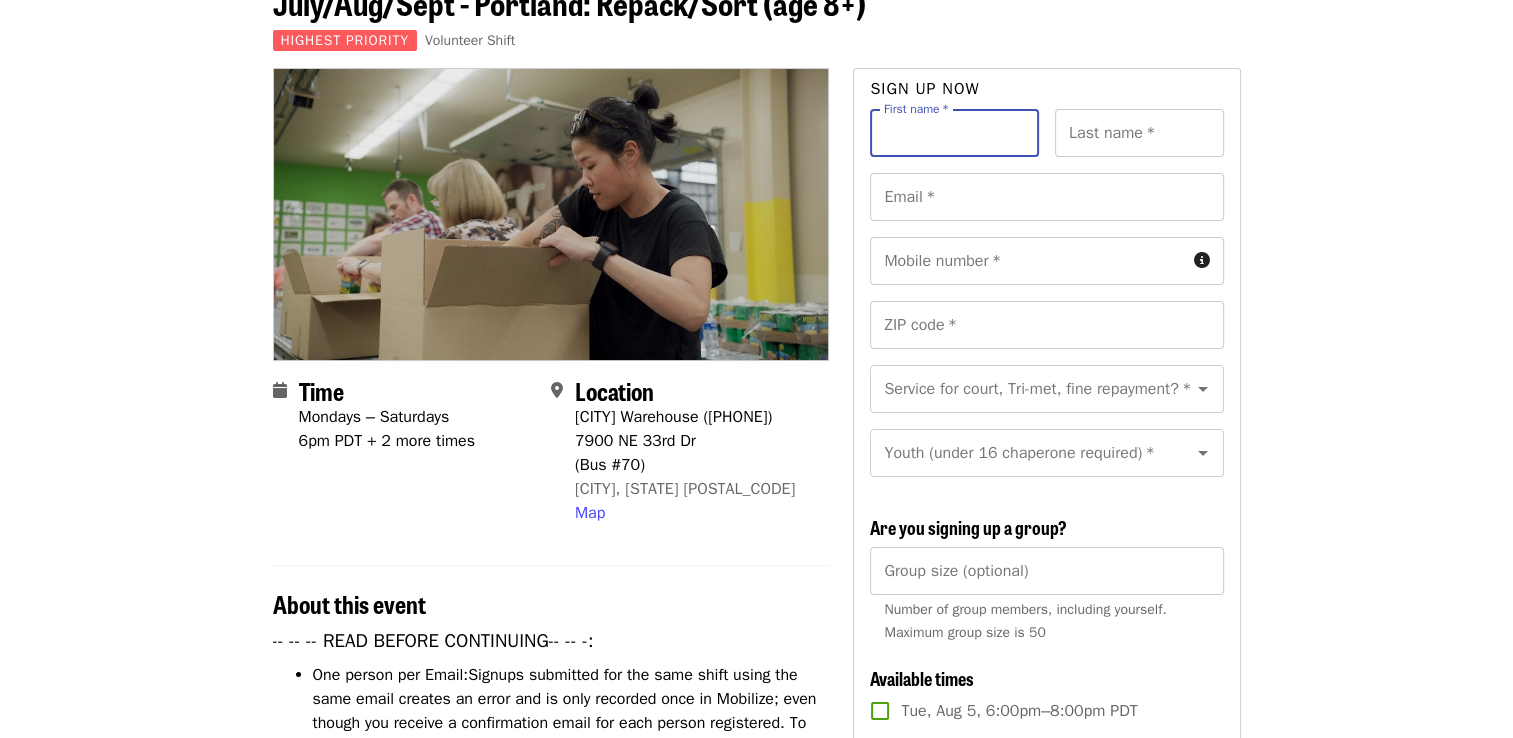 click on "First name   *" at bounding box center (954, 133) 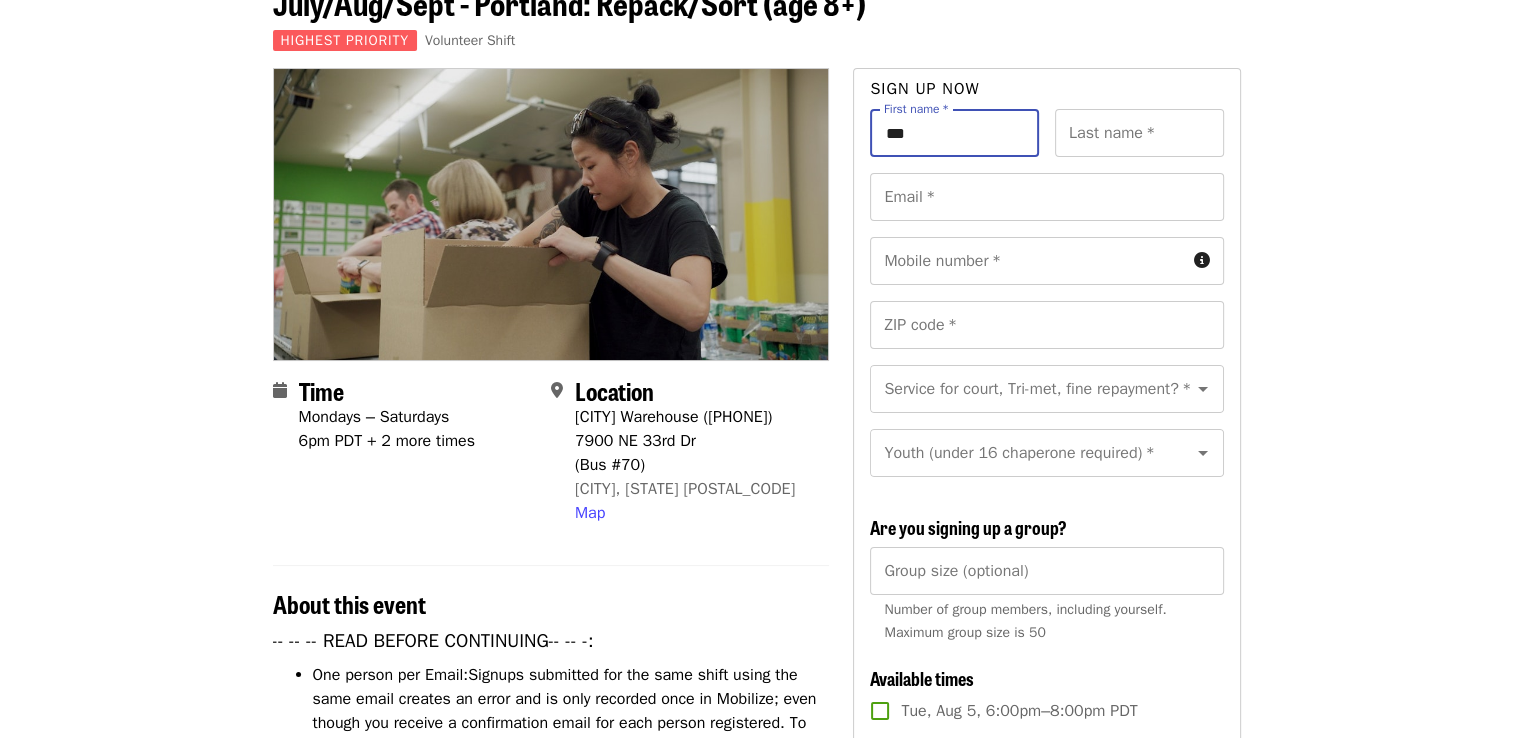 type on "***" 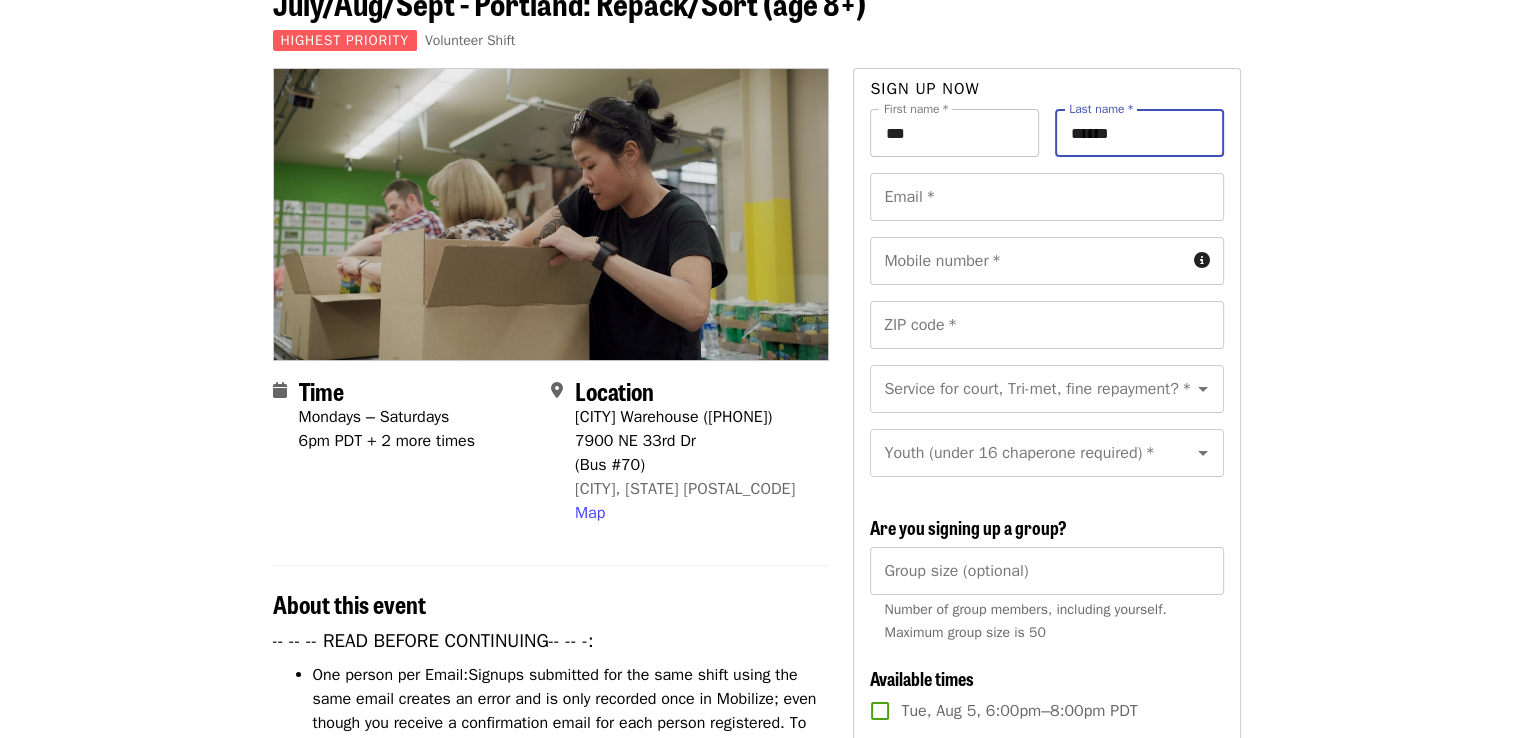 type on "******" 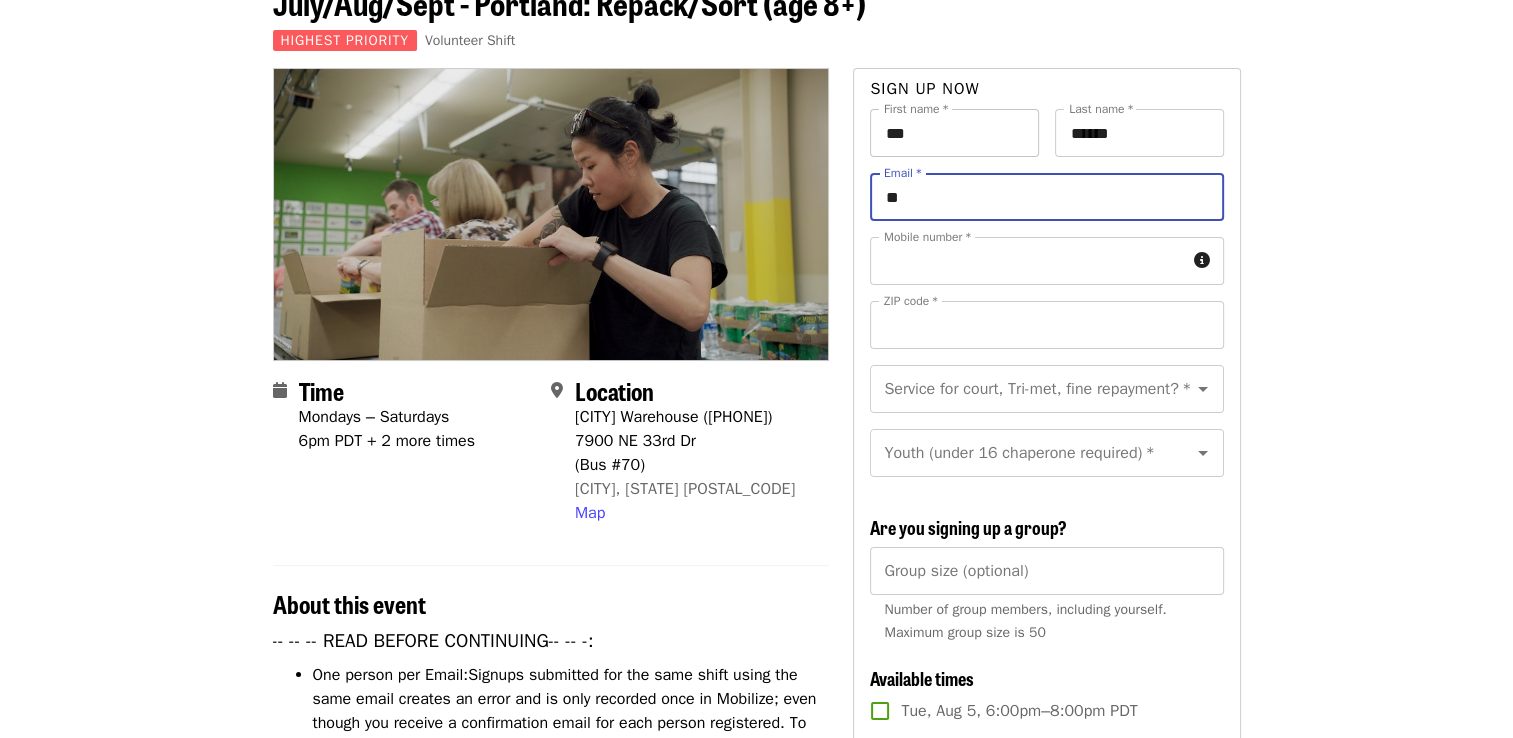 type on "**********" 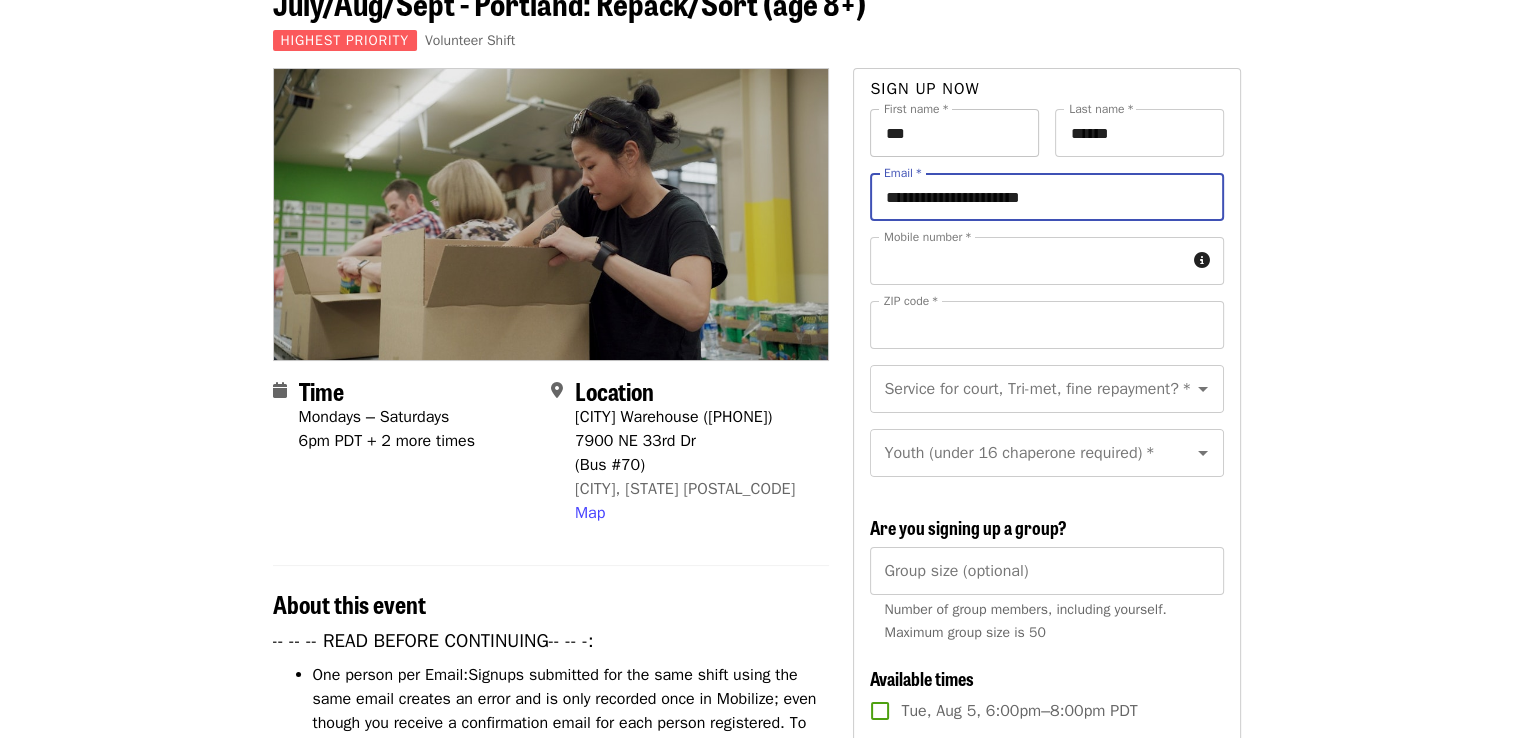 type on "**********" 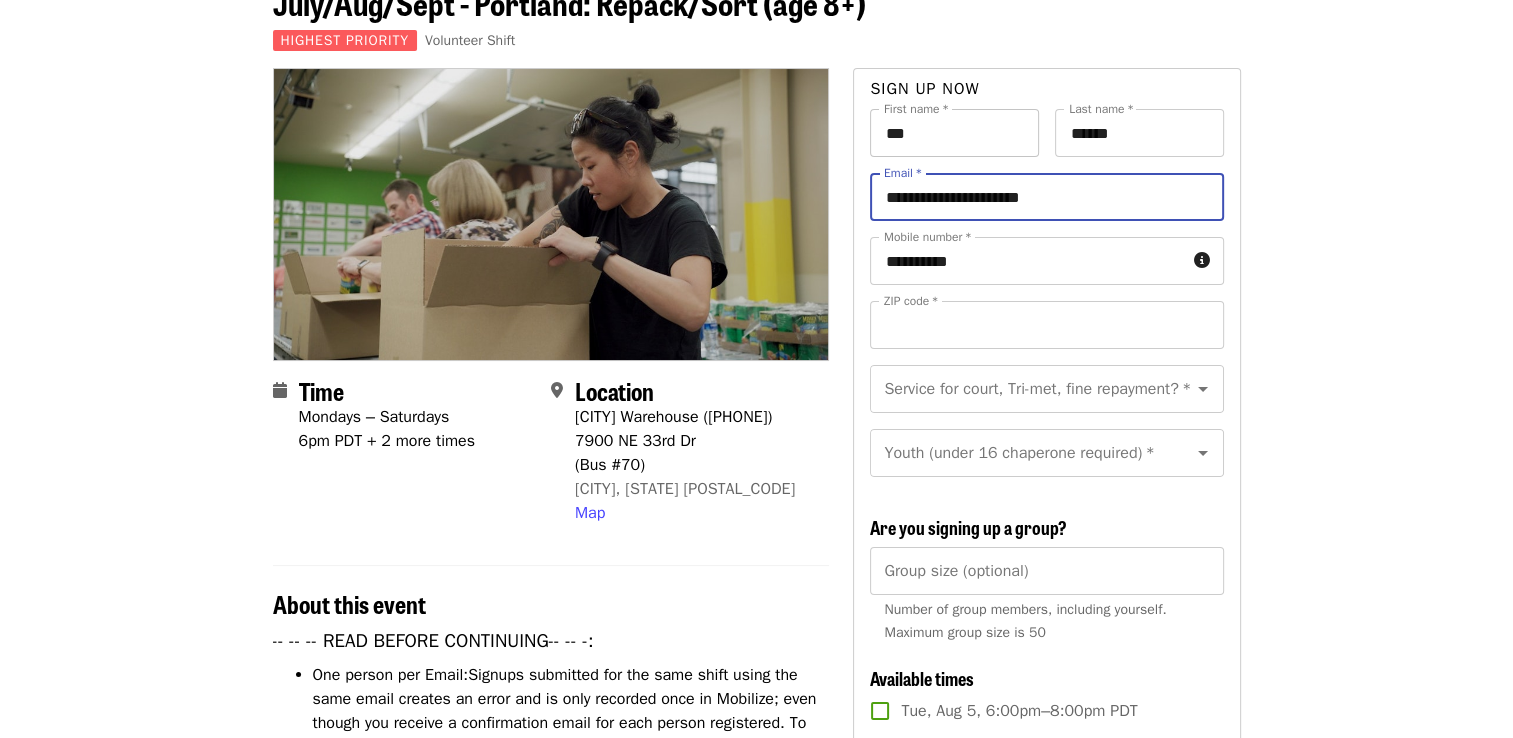 type on "*****" 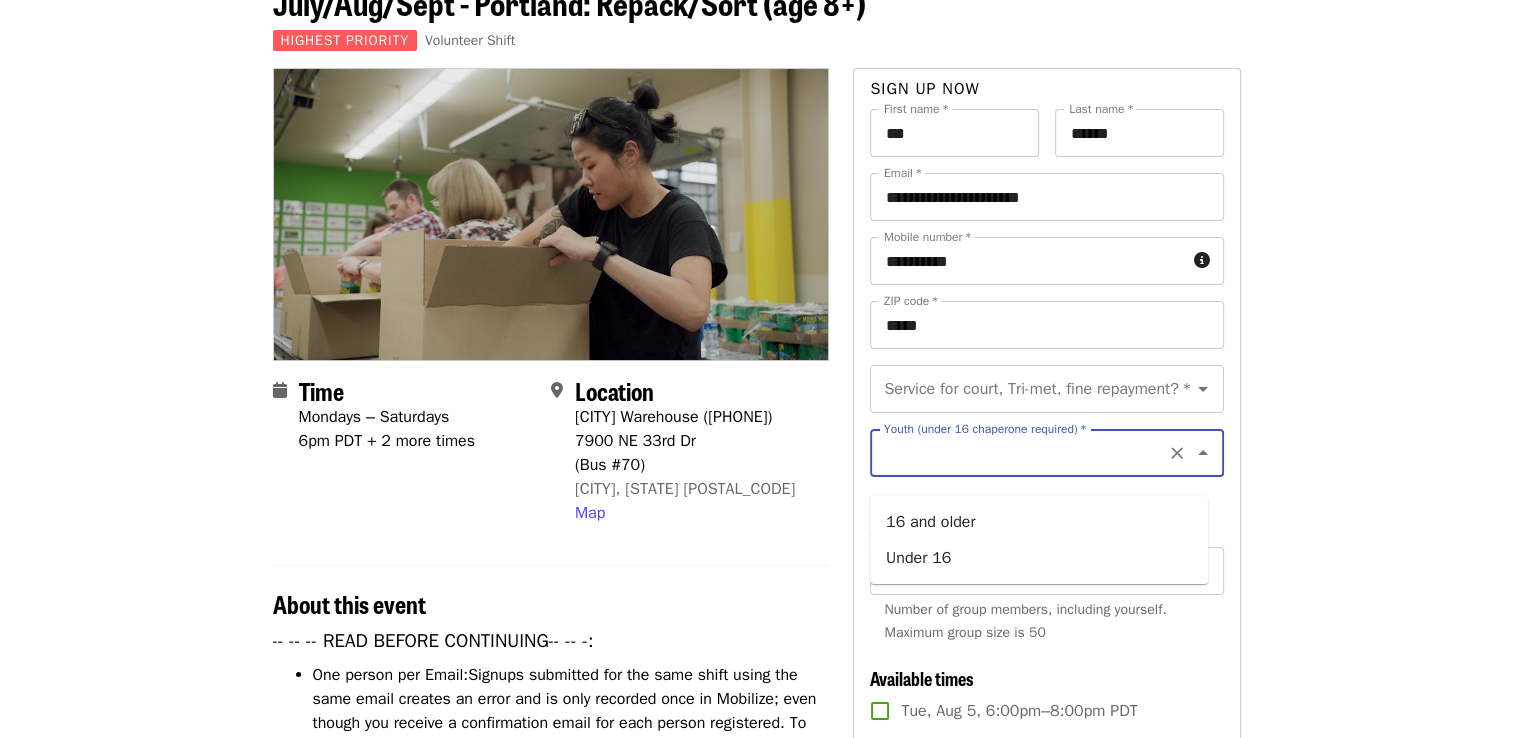 click on "Youth (under 16 chaperone required)   *" at bounding box center (1022, 453) 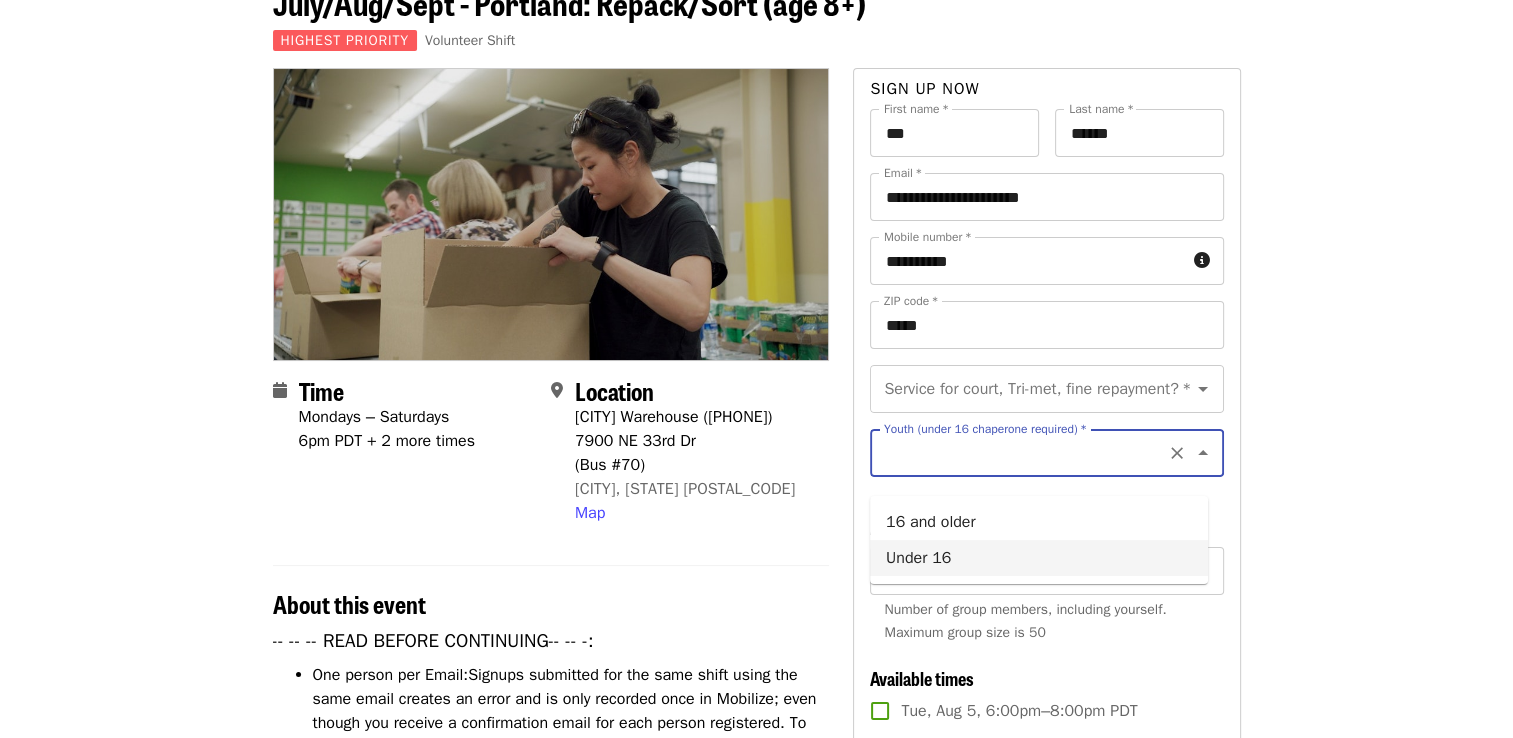 click on "Under 16" at bounding box center (1039, 558) 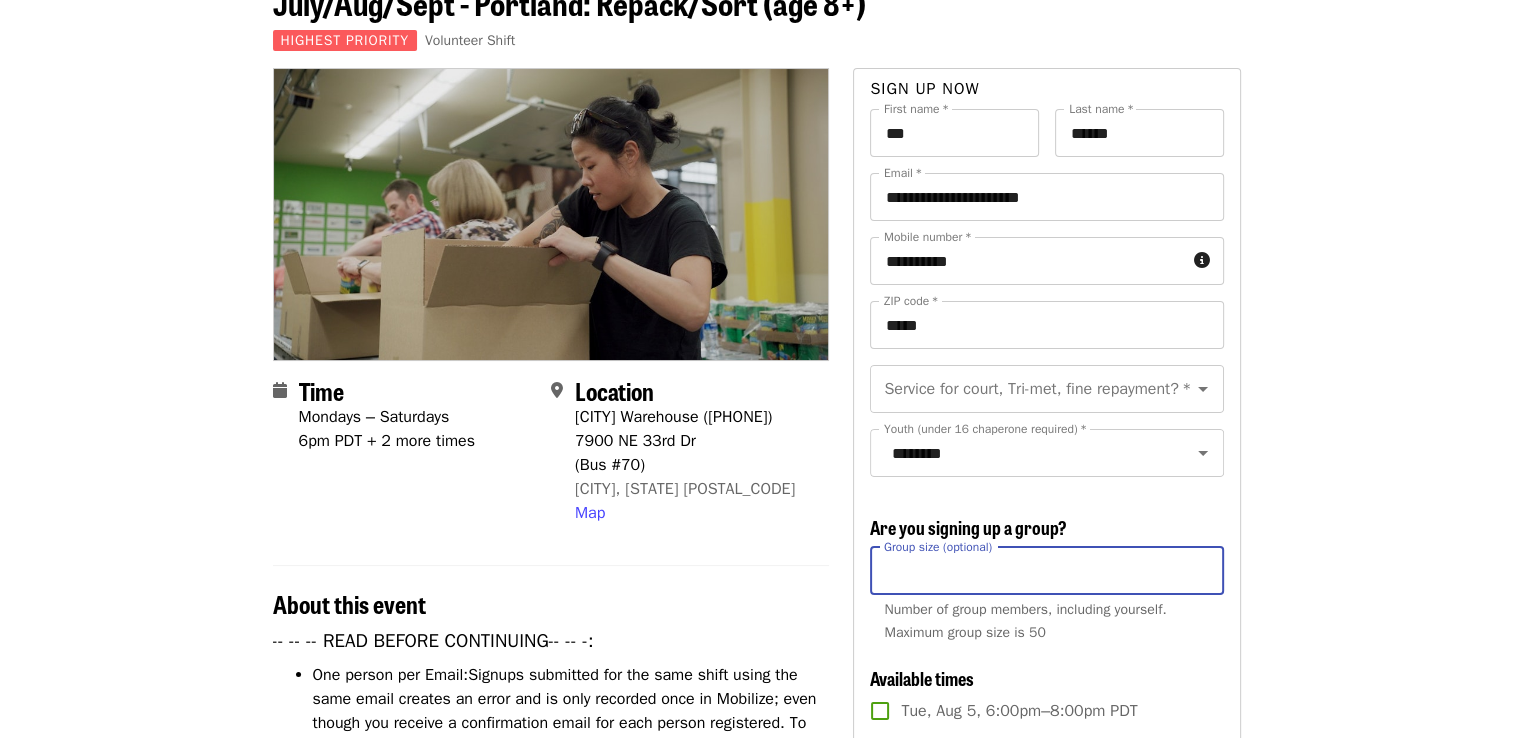 click on "Group size (optional)" at bounding box center [1046, 571] 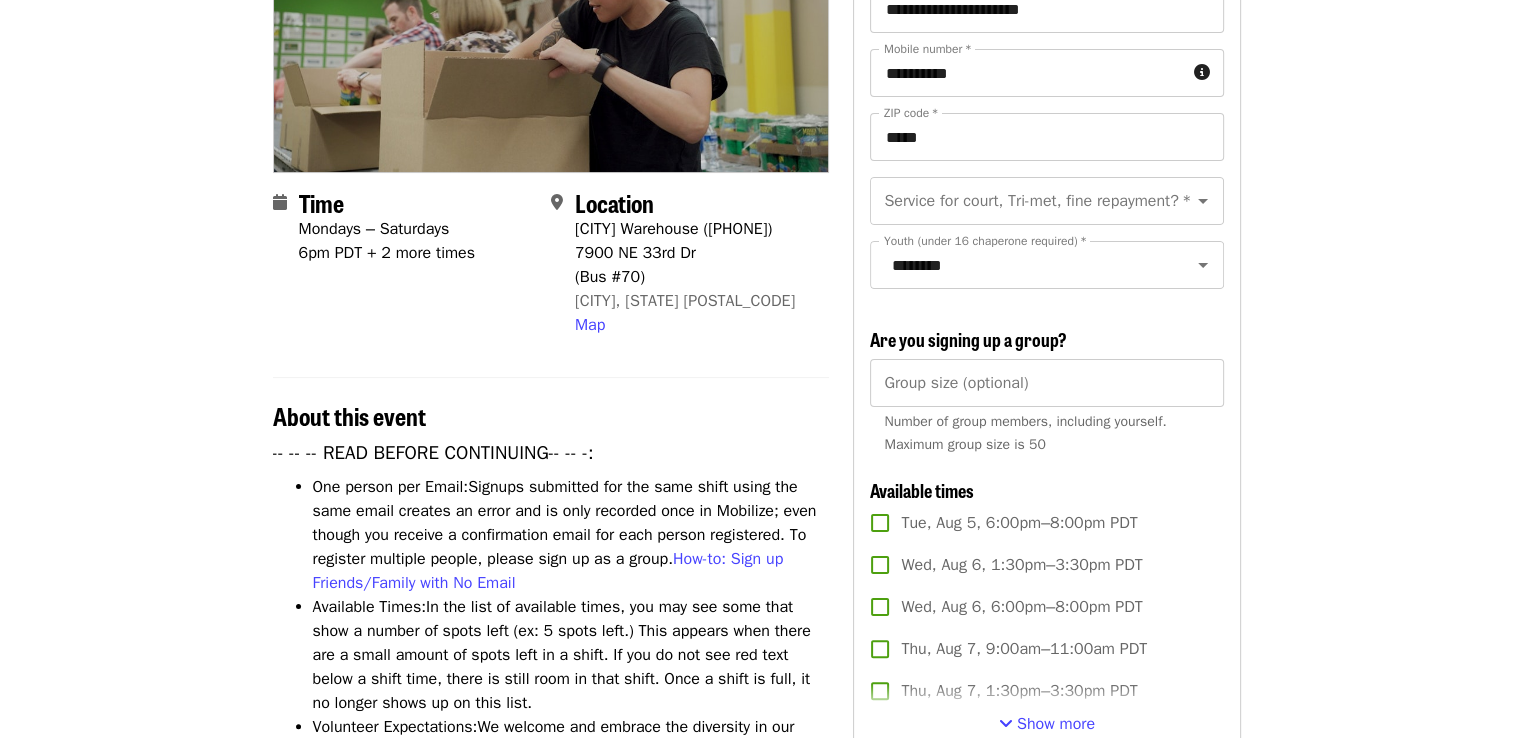 scroll, scrollTop: 336, scrollLeft: 0, axis: vertical 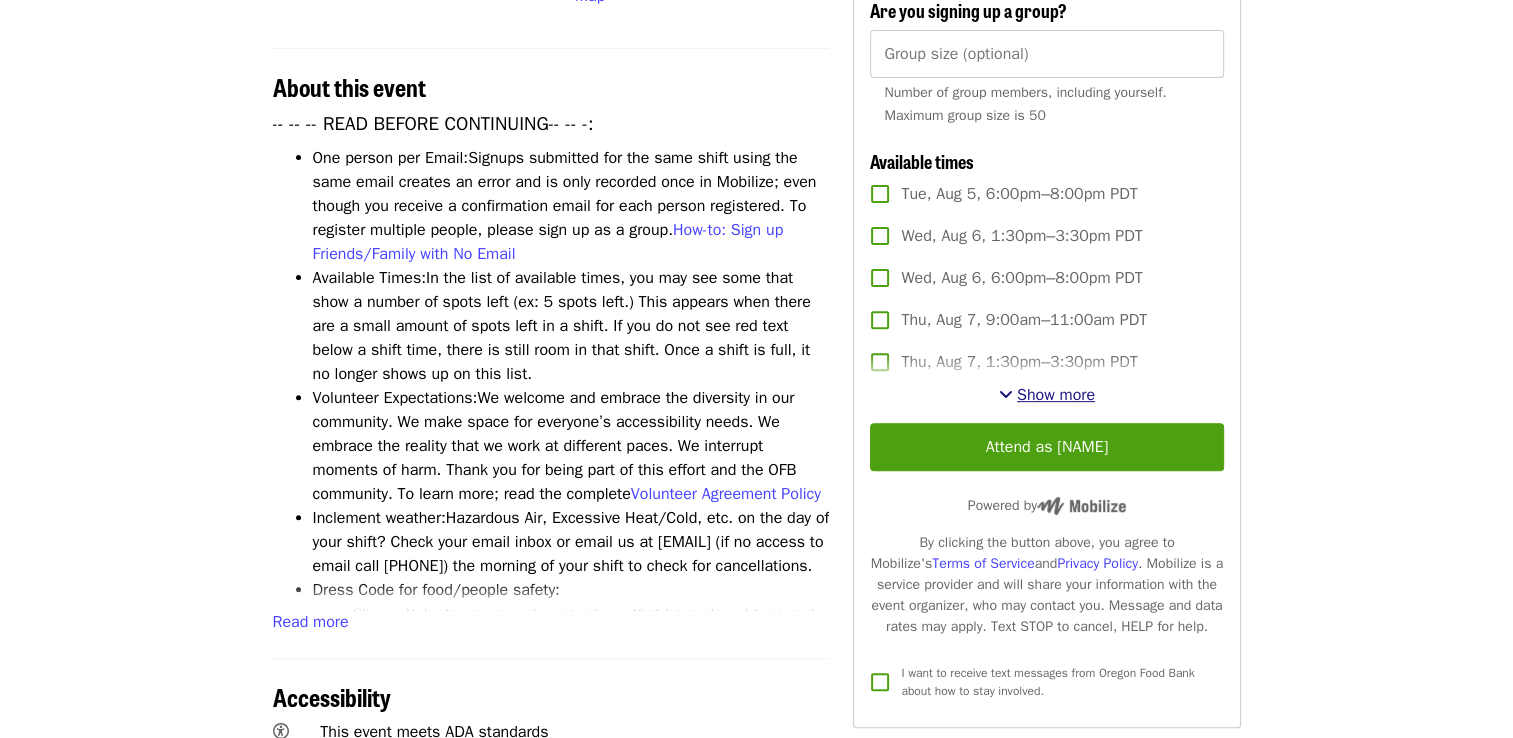 click on "Show more" at bounding box center (1056, 395) 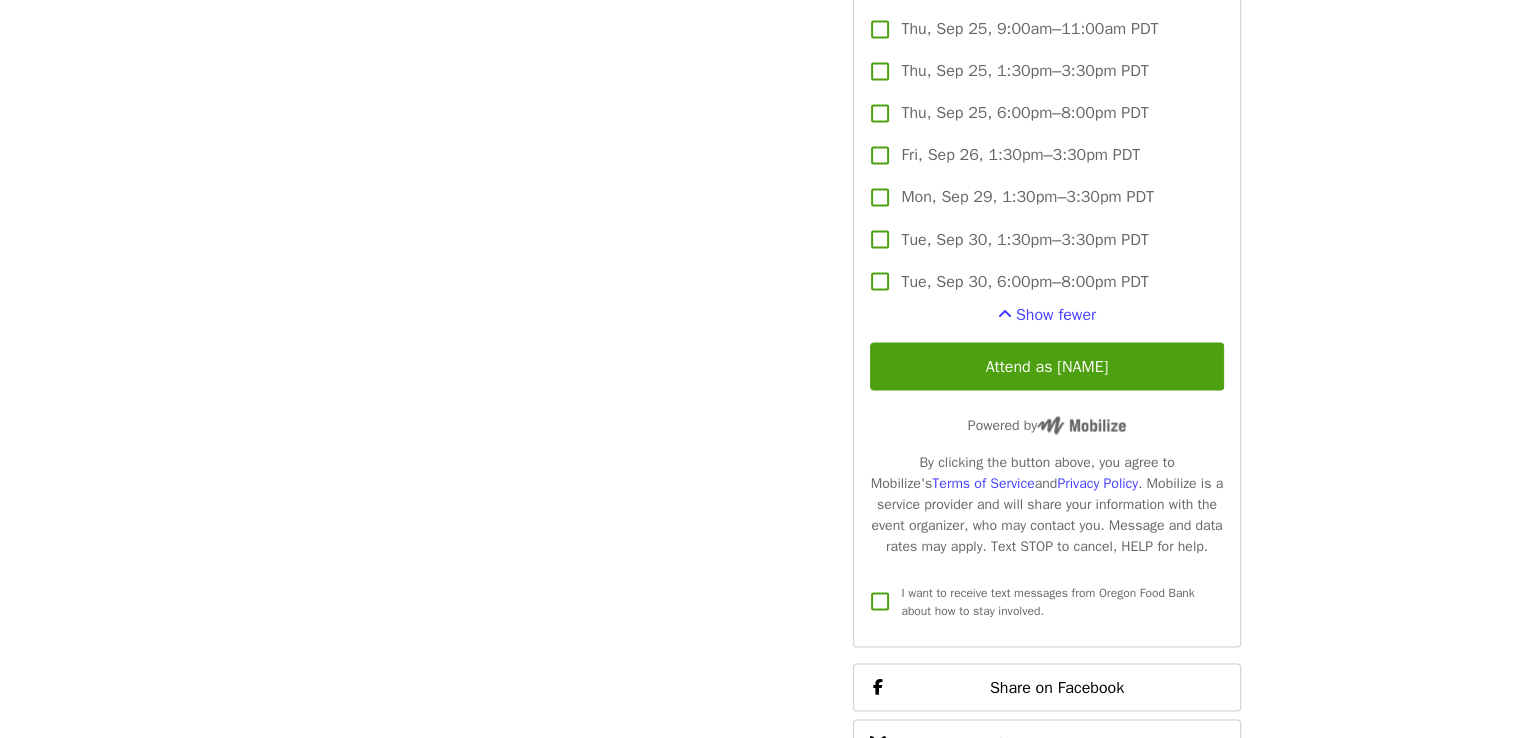 scroll, scrollTop: 3560, scrollLeft: 0, axis: vertical 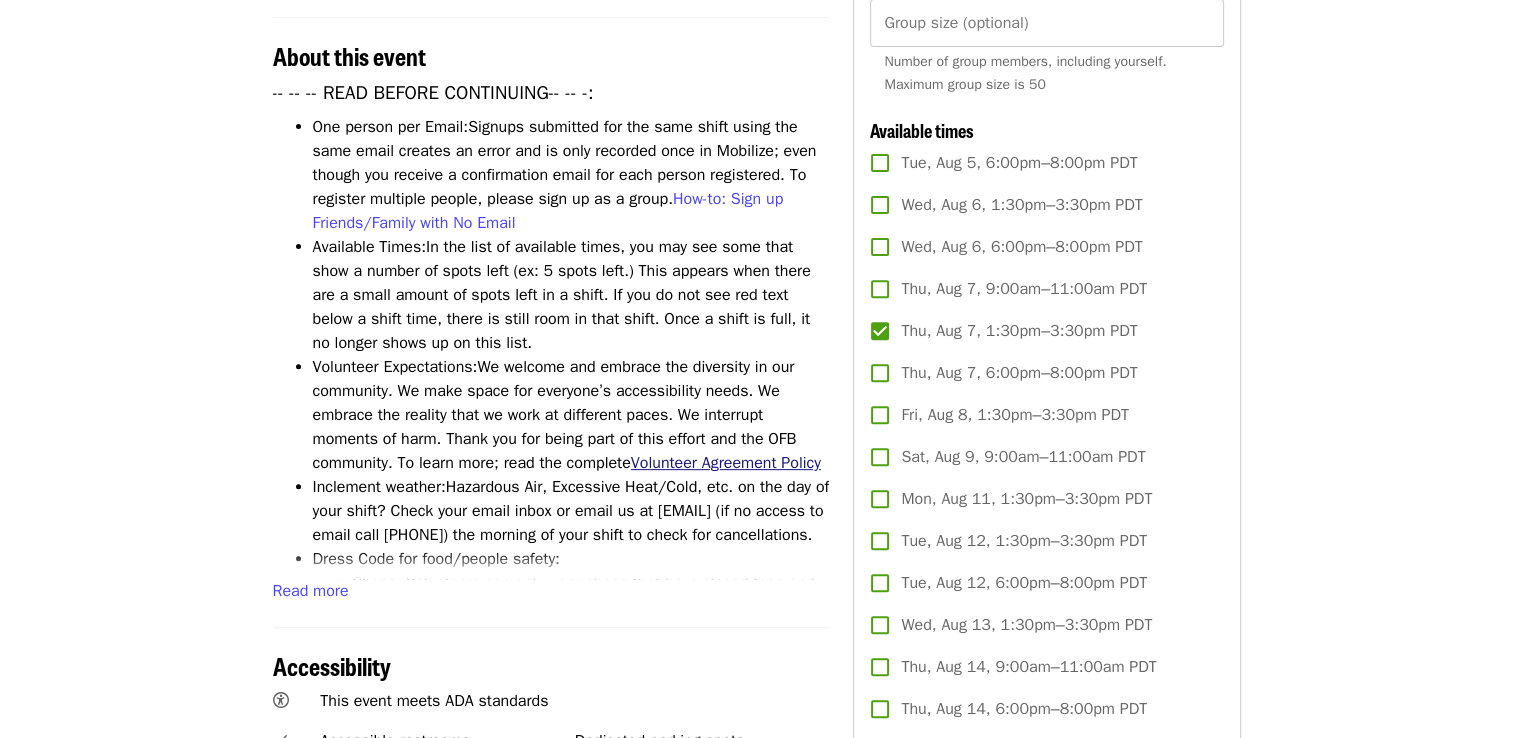 click on "Volunteer Agreement Policy" at bounding box center [726, 463] 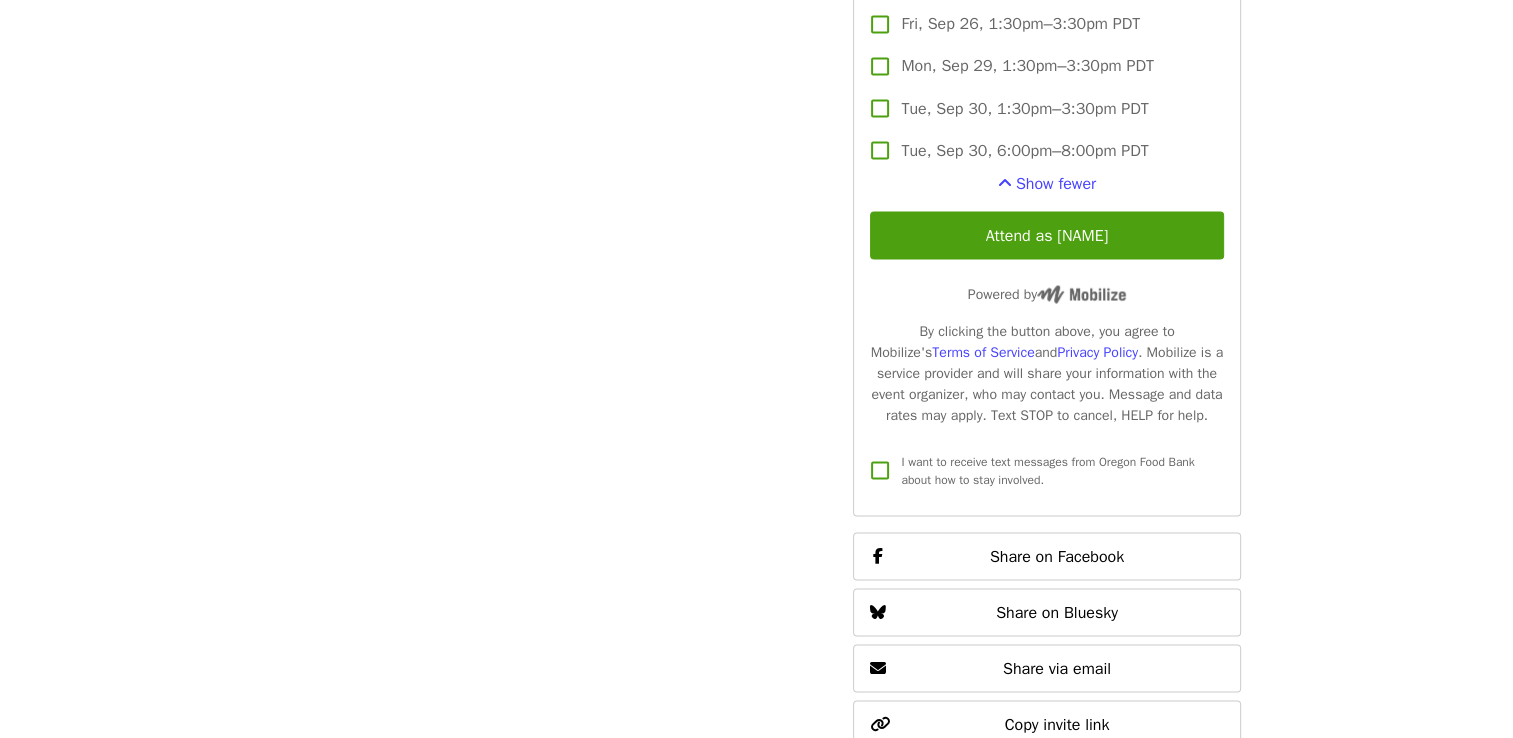 scroll, scrollTop: 3697, scrollLeft: 0, axis: vertical 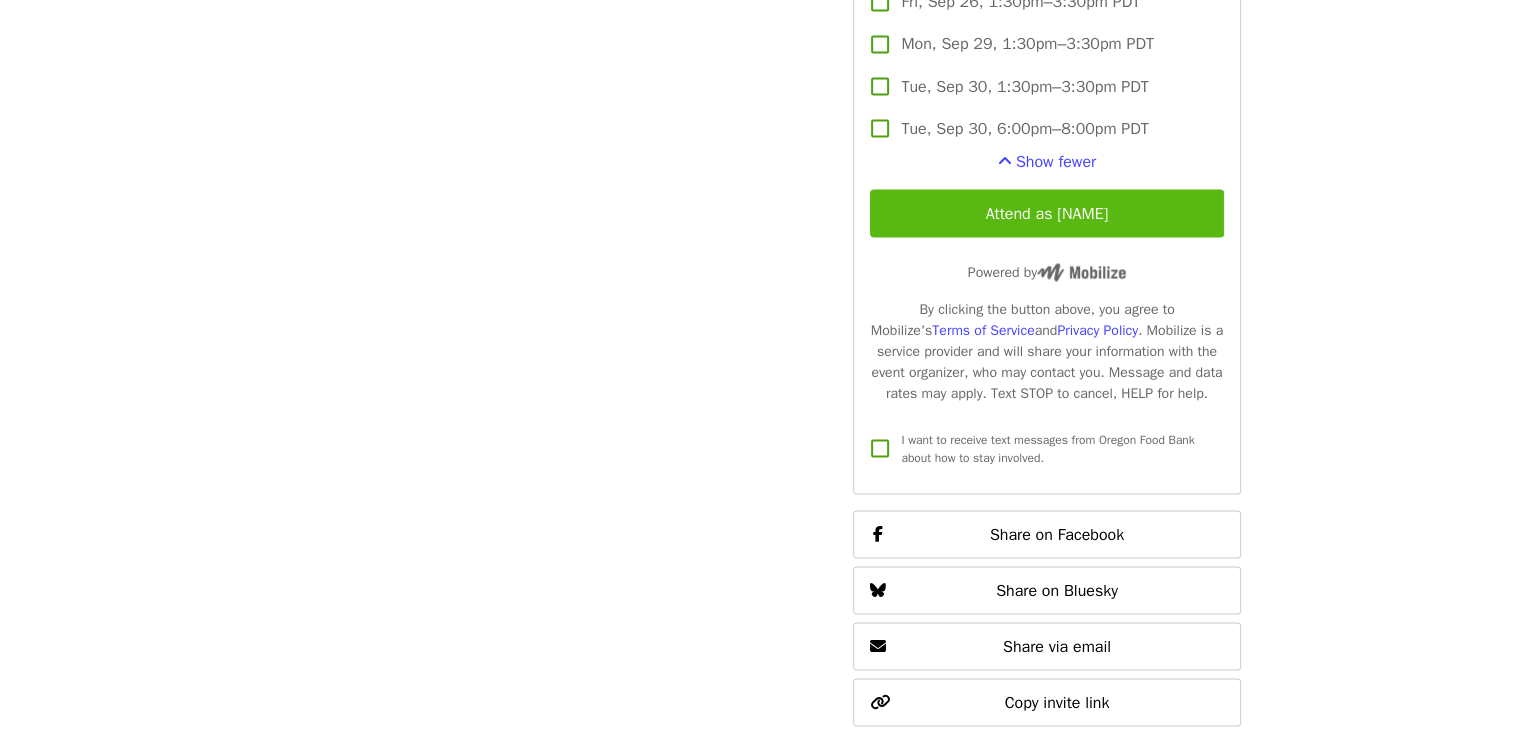 click on "Attend as [NAME]" at bounding box center (1046, 213) 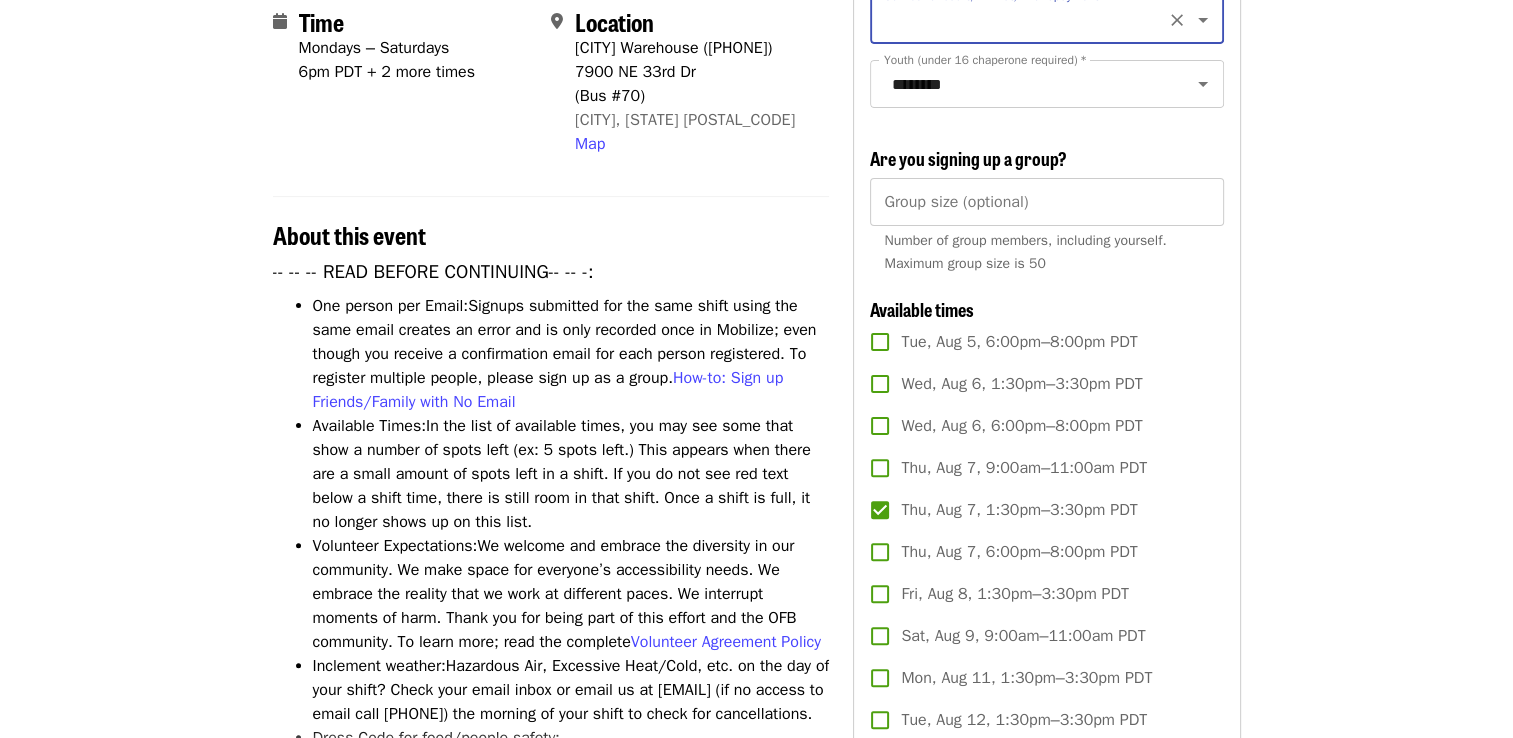 scroll, scrollTop: 0, scrollLeft: 0, axis: both 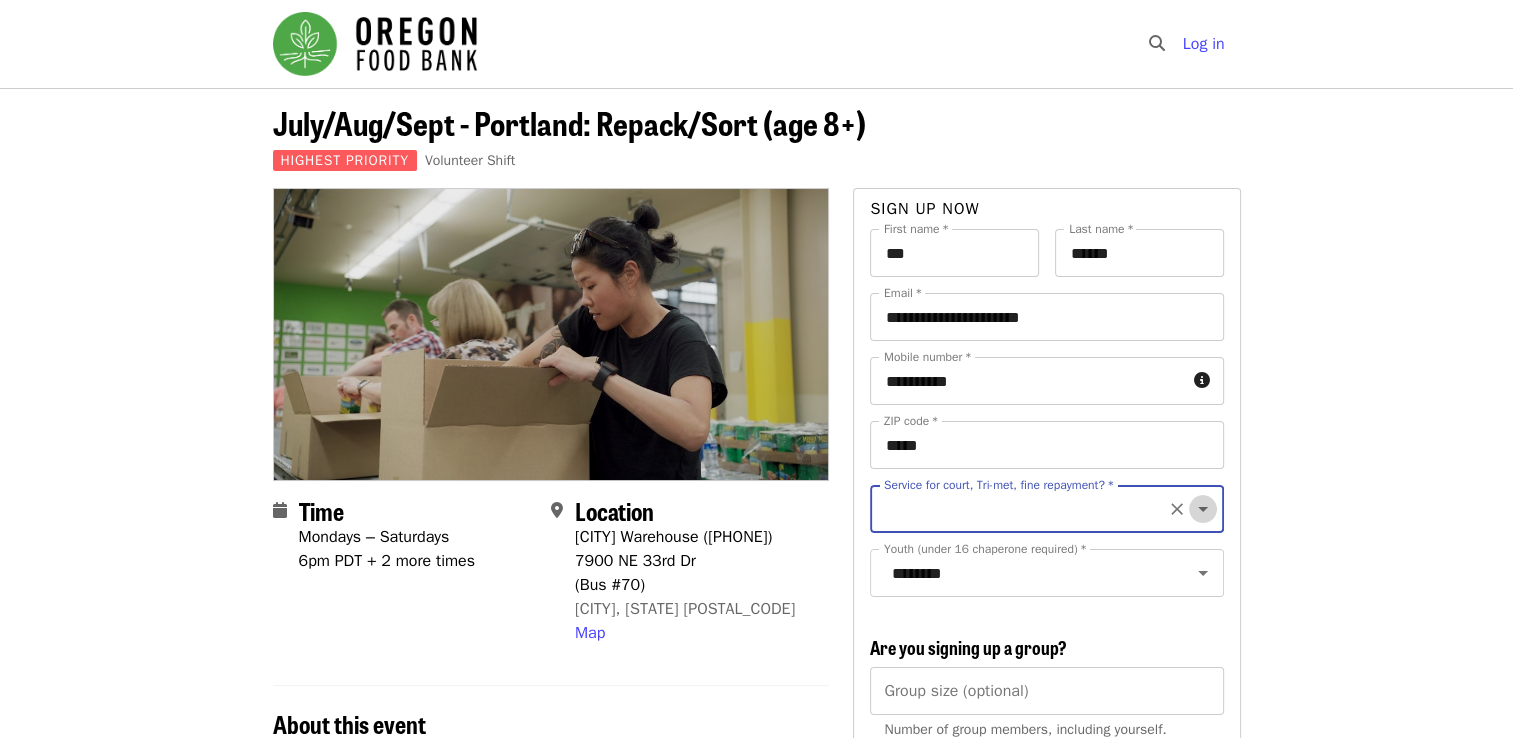 click 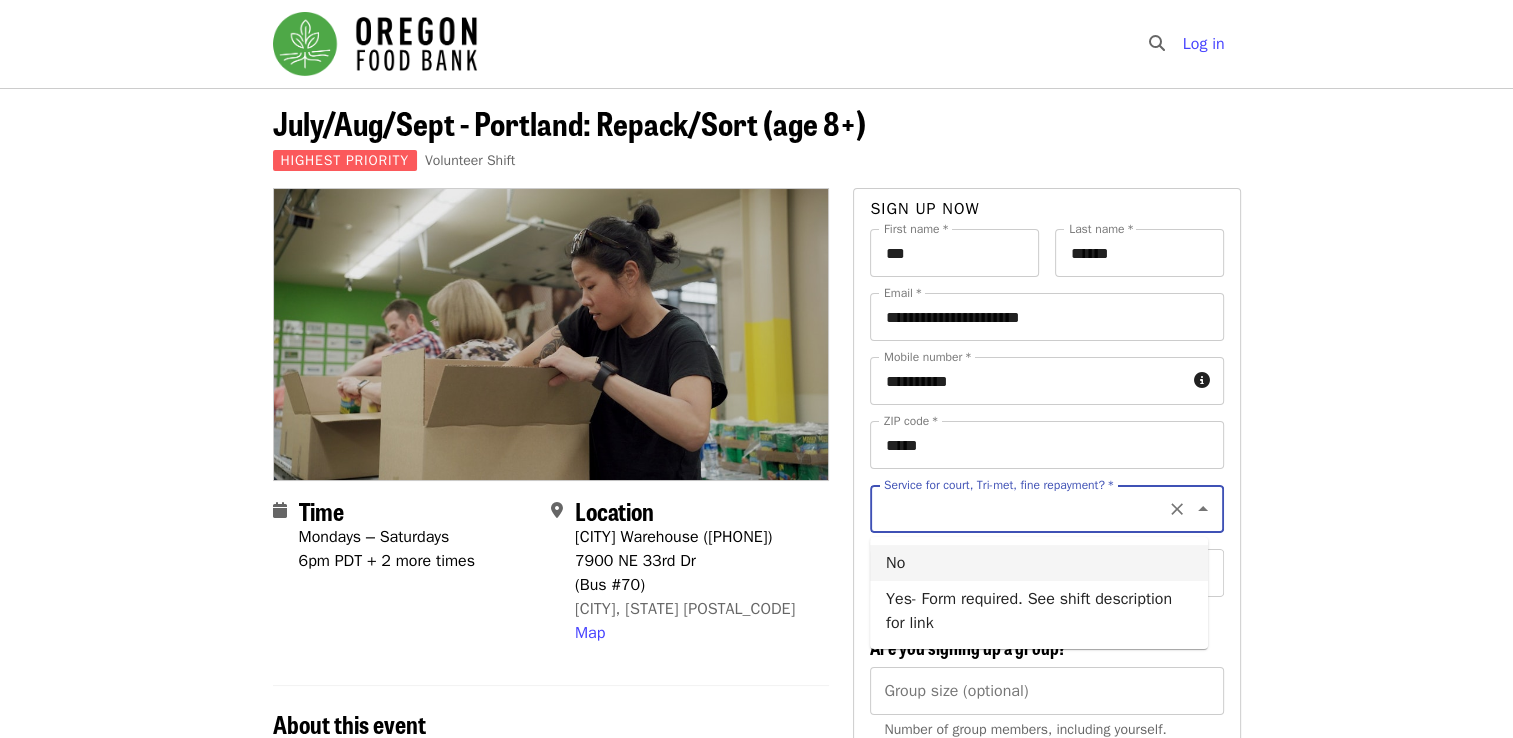 click on "No" at bounding box center (1039, 563) 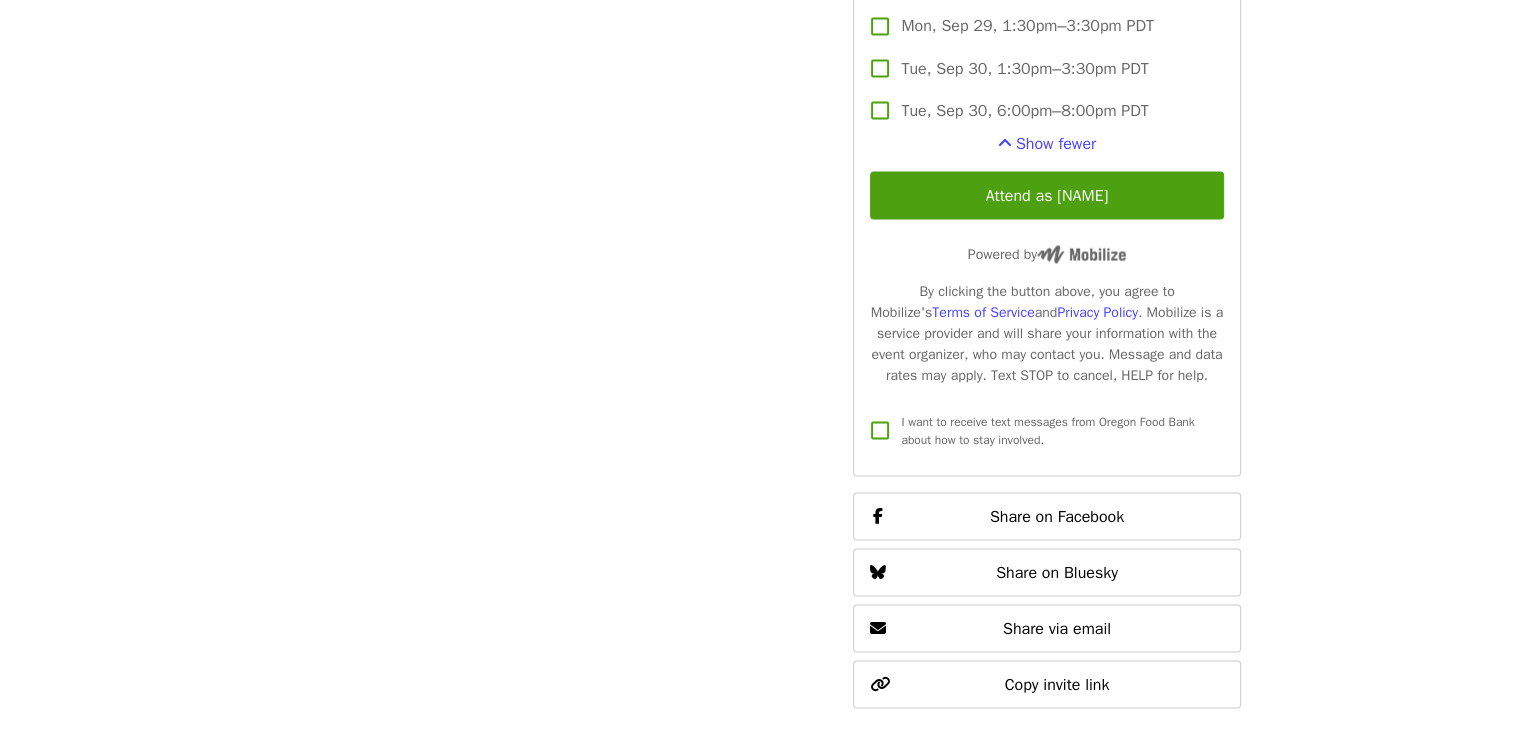 scroll, scrollTop: 3720, scrollLeft: 0, axis: vertical 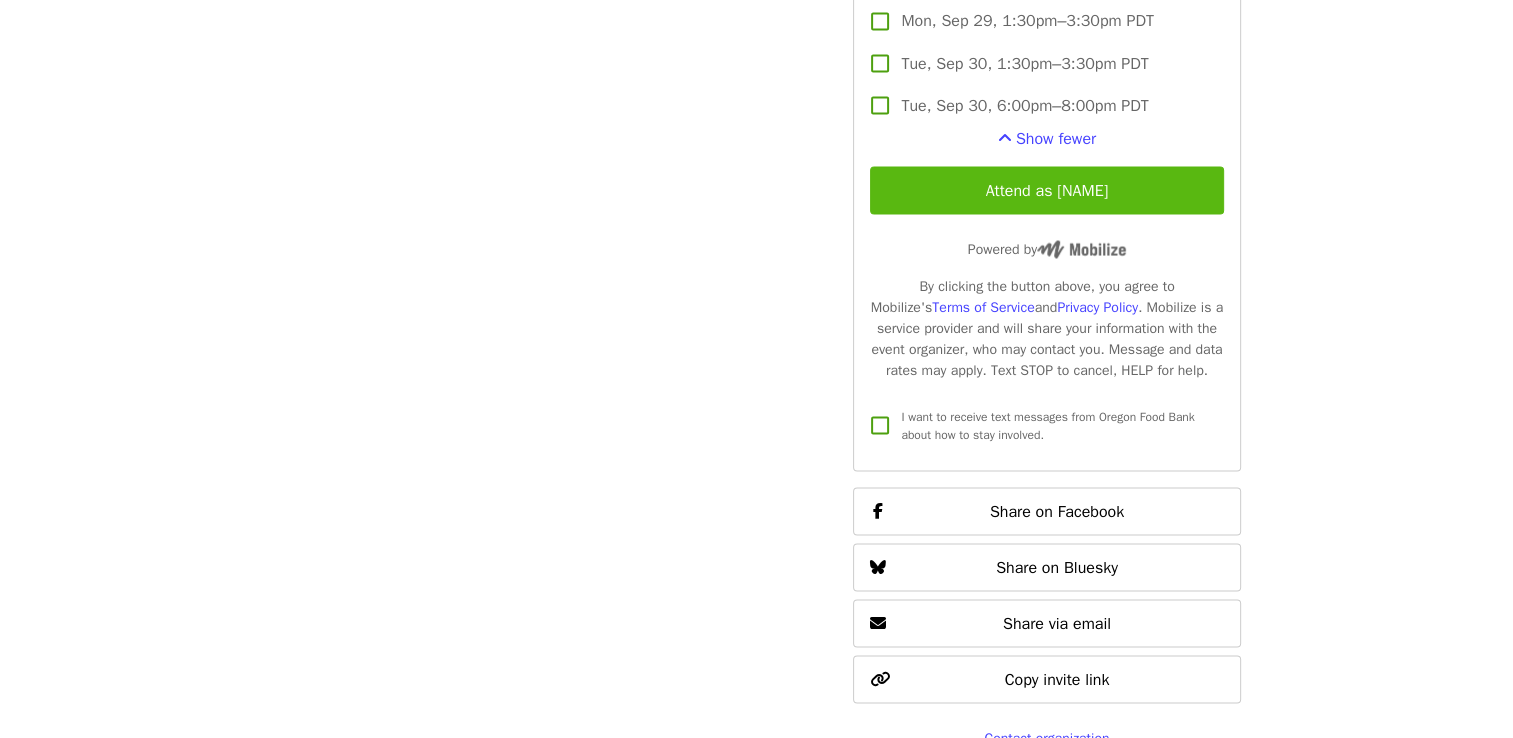 click on "Attend as [NAME]" at bounding box center (1046, 190) 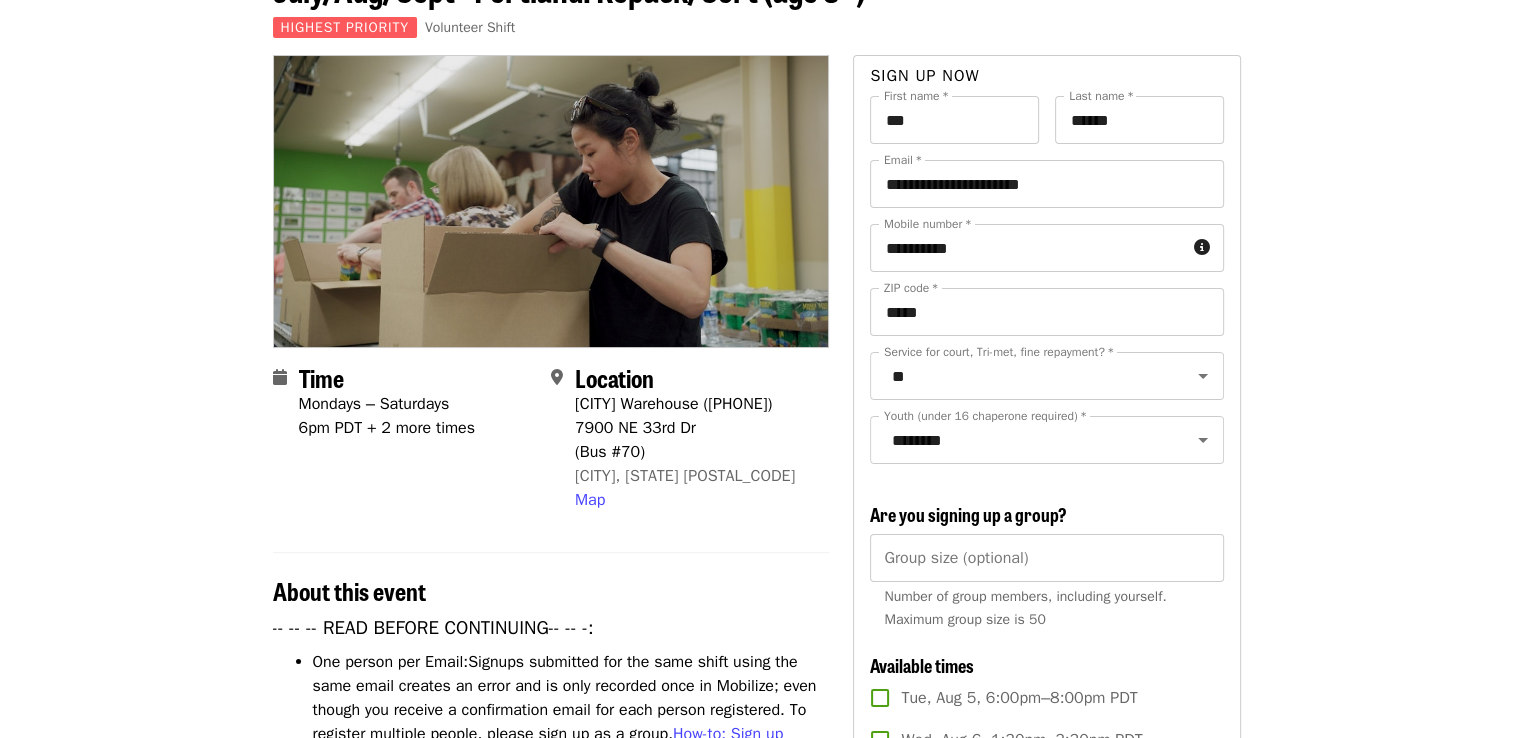 scroll, scrollTop: 0, scrollLeft: 0, axis: both 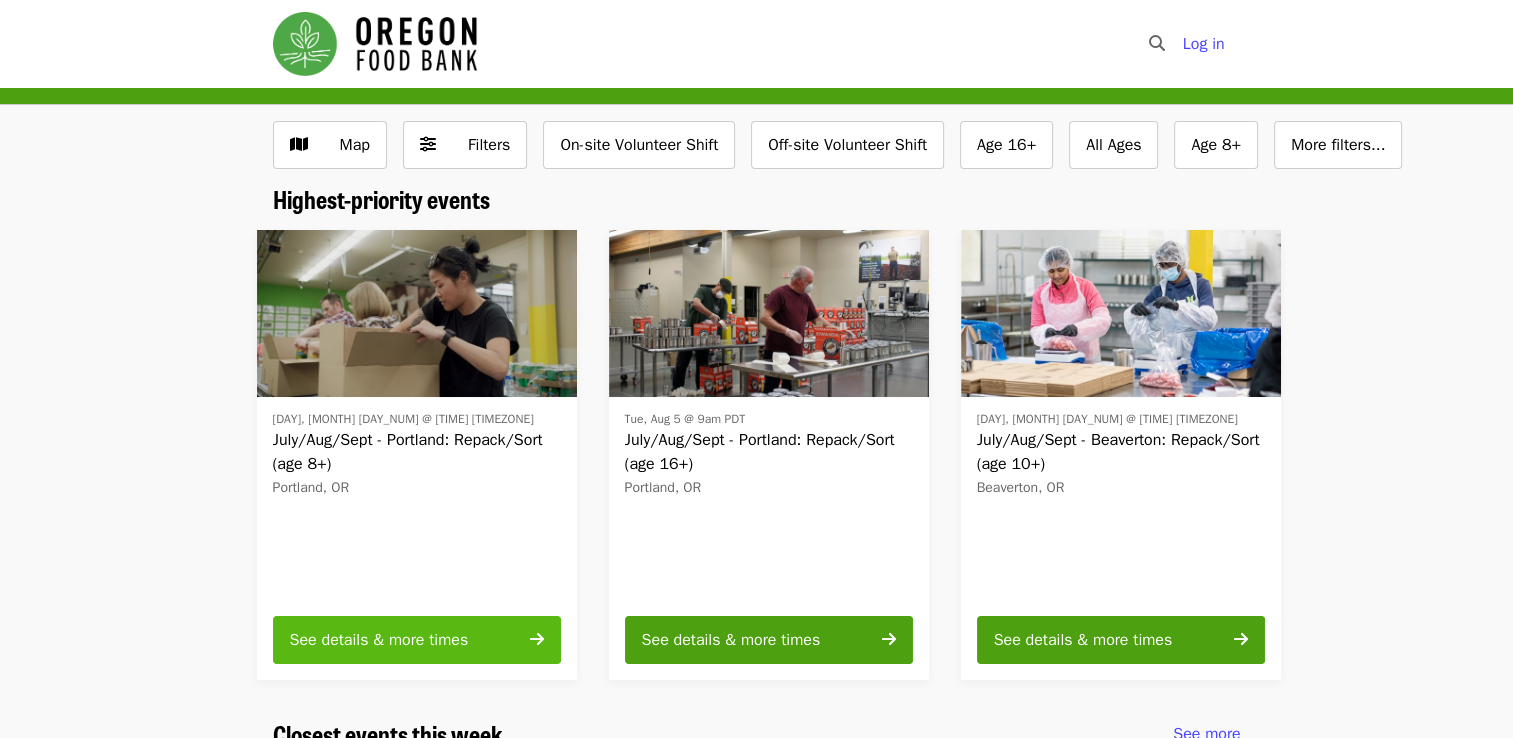 click on "See details & more times" at bounding box center (379, 640) 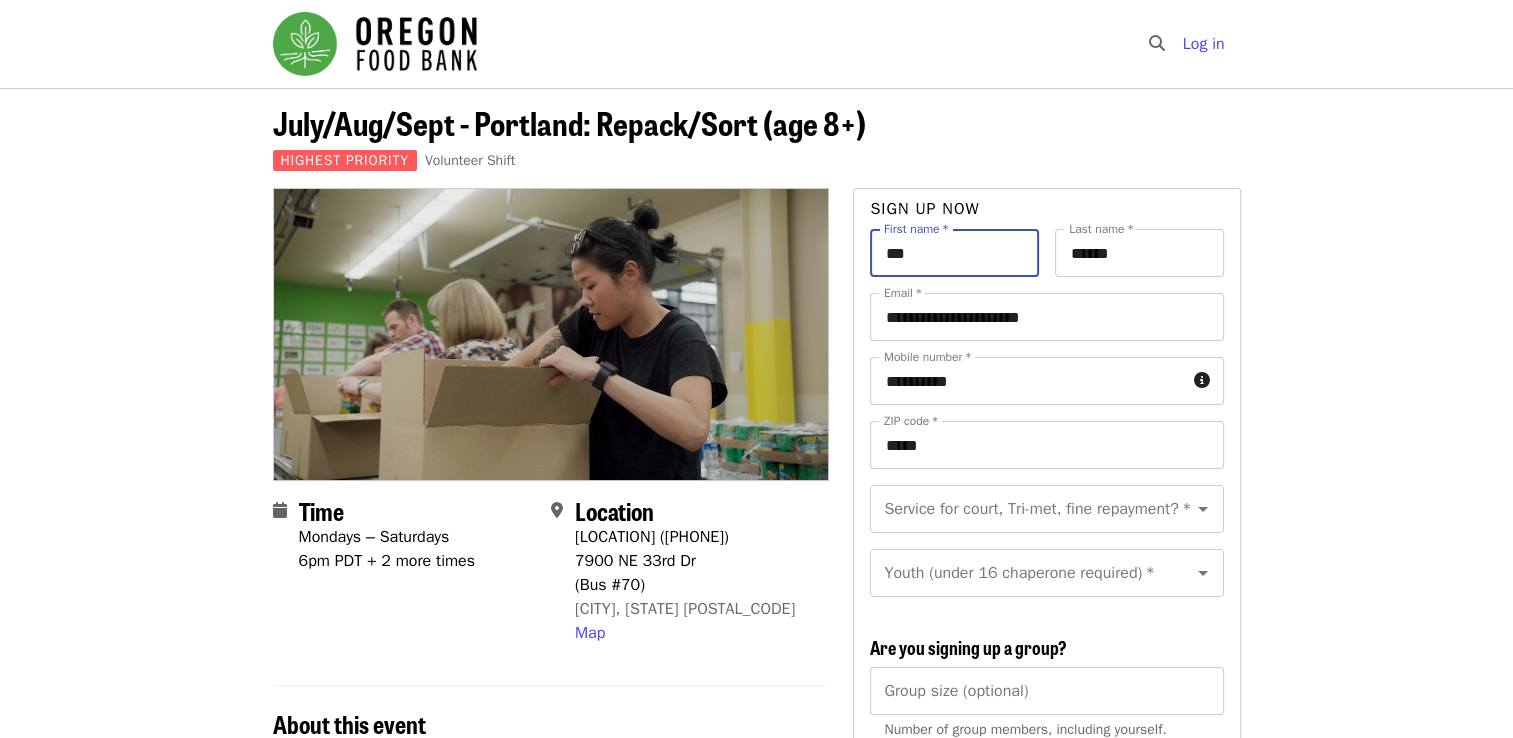 drag, startPoint x: 926, startPoint y: 251, endPoint x: 808, endPoint y: 238, distance: 118.71394 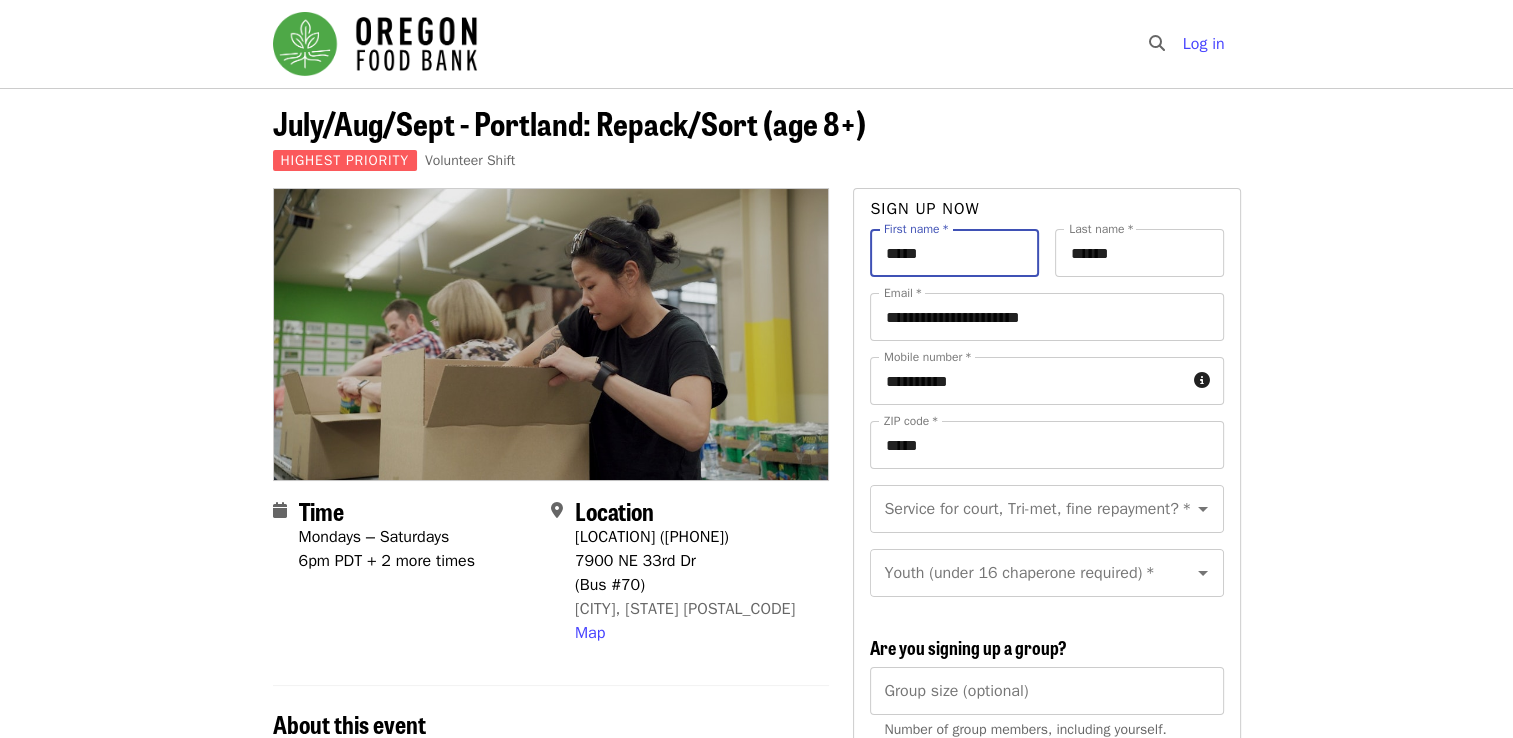 type on "*****" 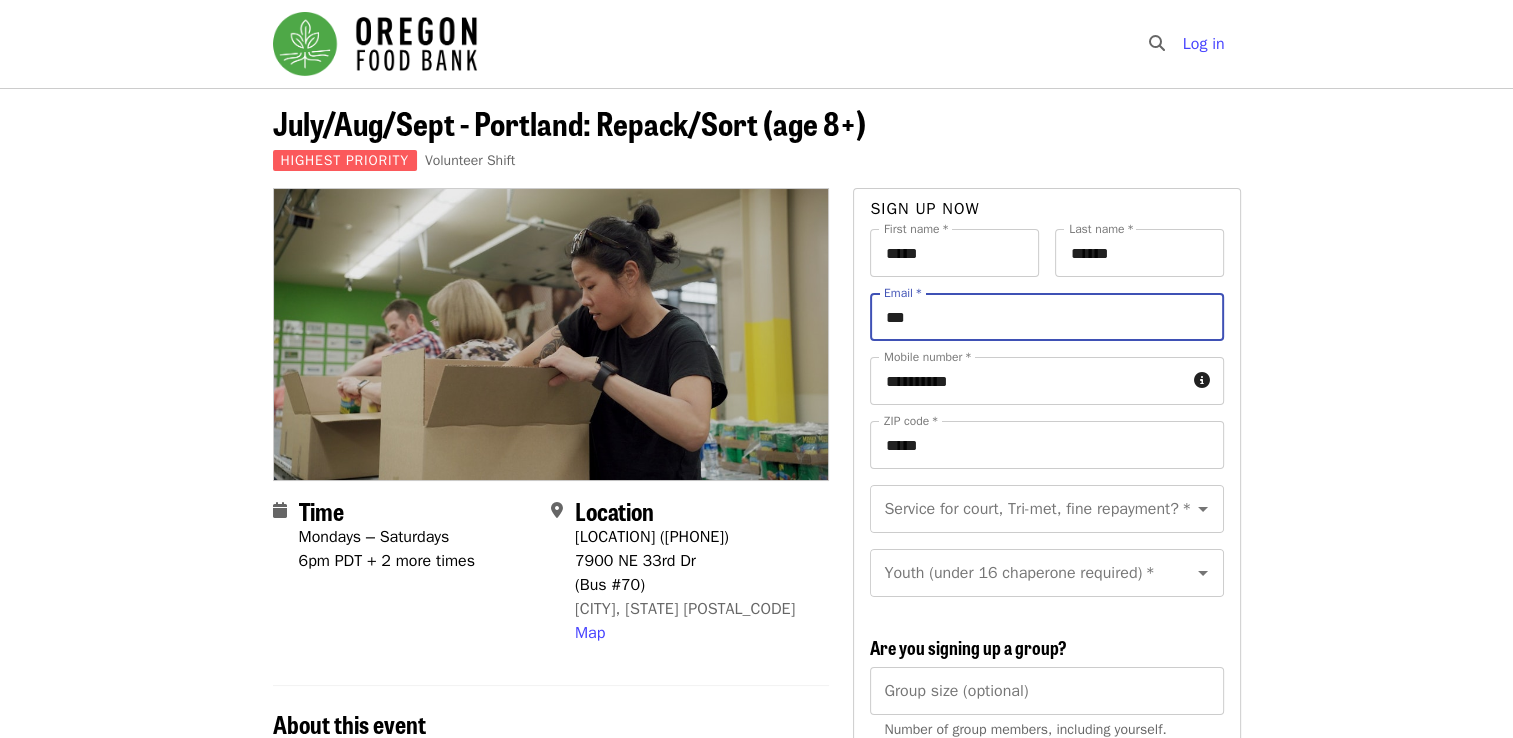 type on "**********" 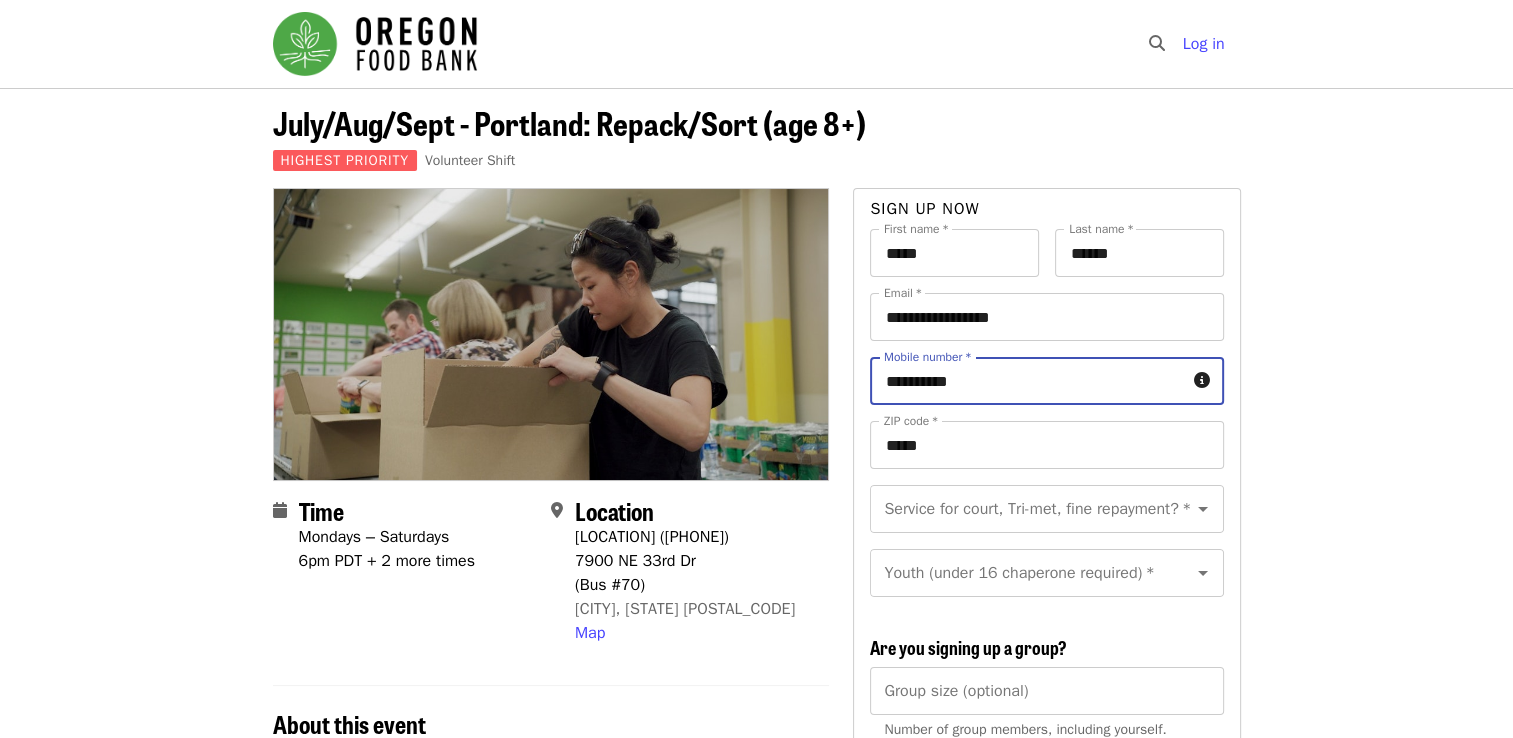 type on "**********" 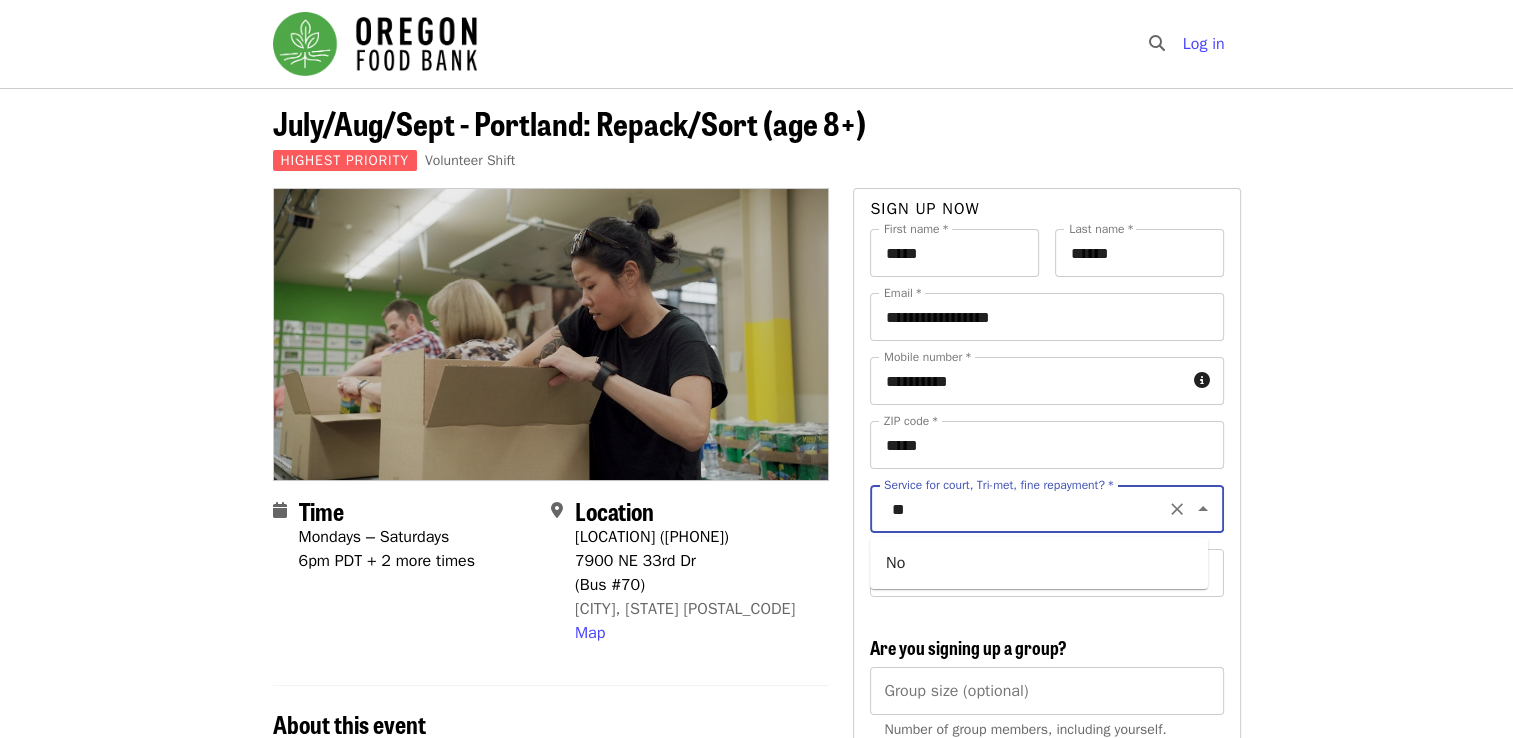type on "**" 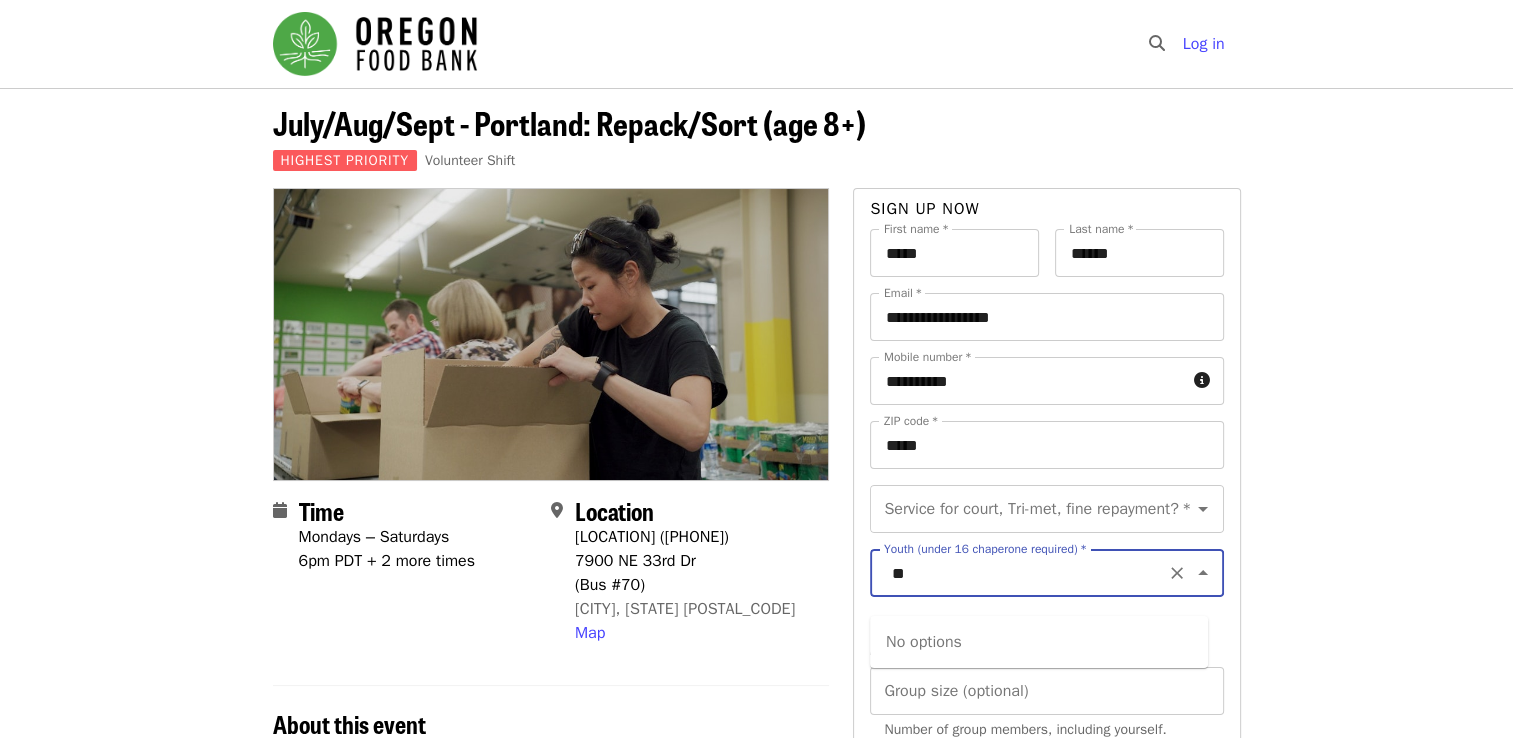 type on "*" 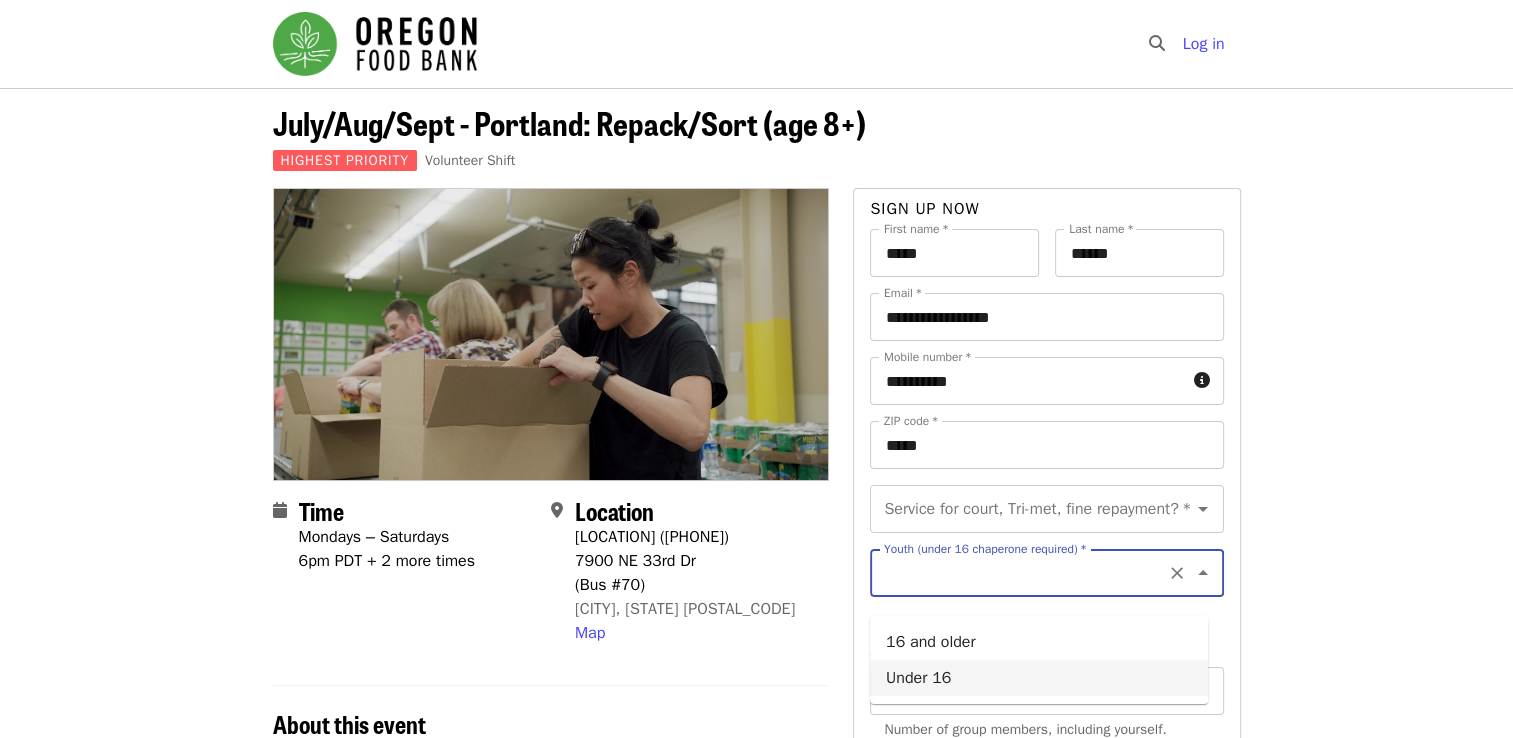 type on "********" 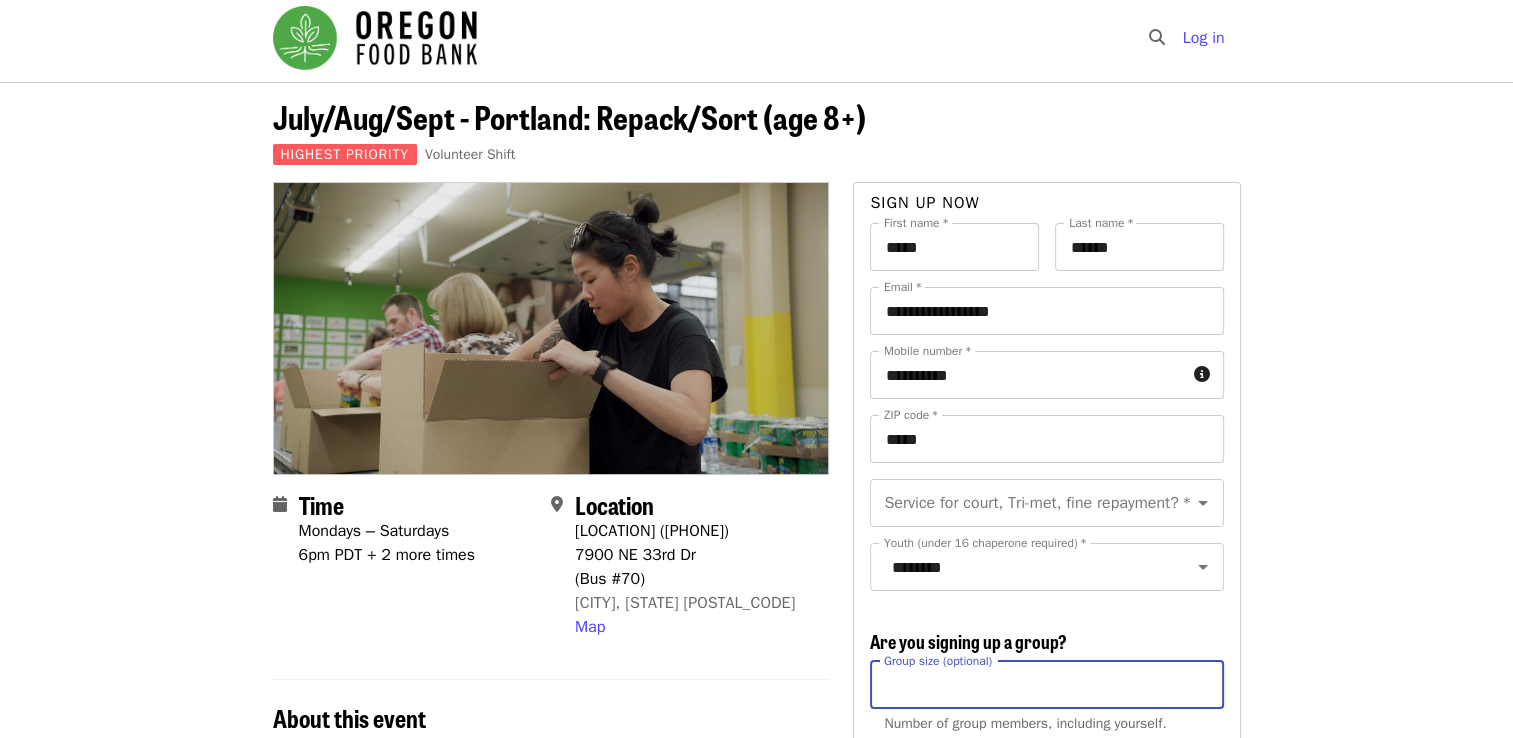 scroll, scrollTop: 492, scrollLeft: 0, axis: vertical 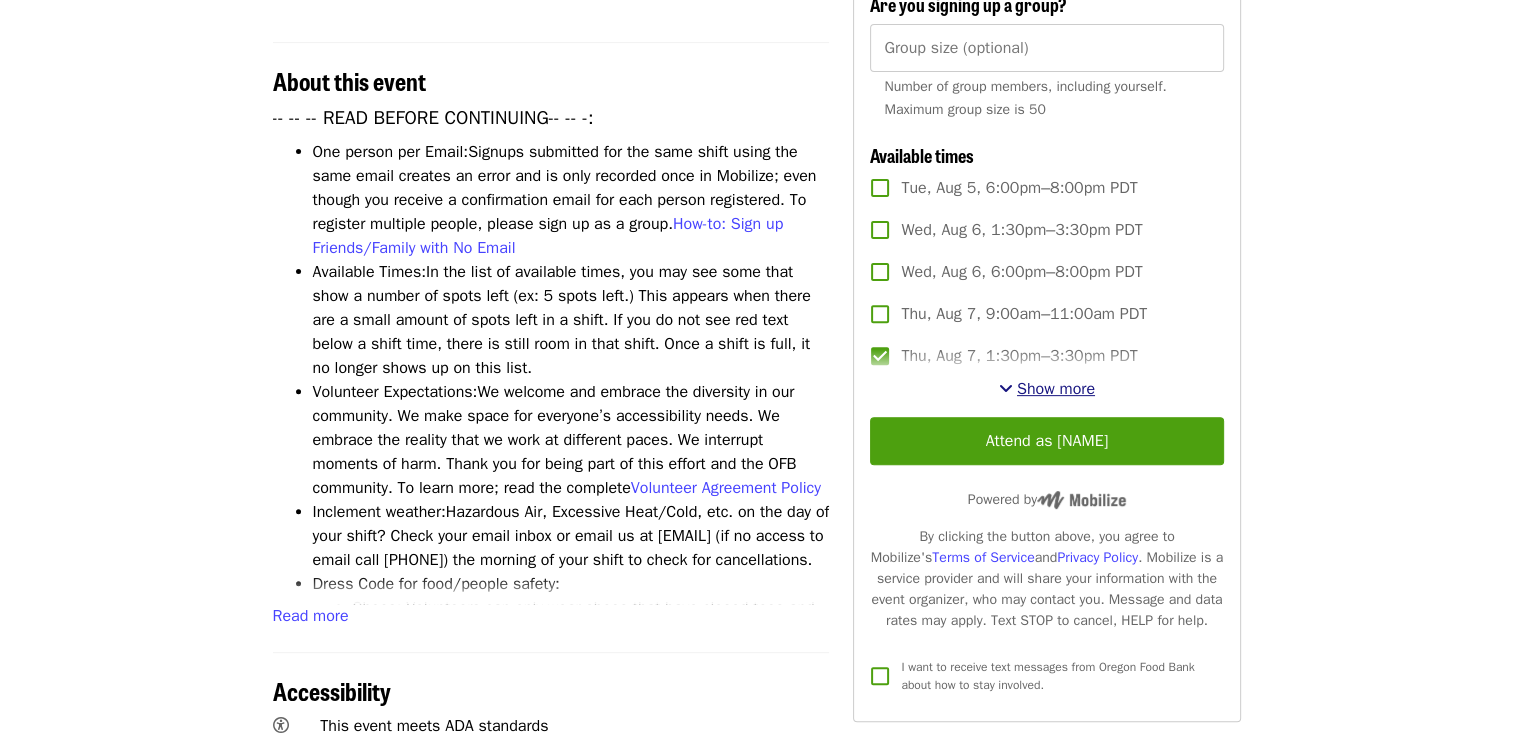 click on "Show more" at bounding box center [1056, 389] 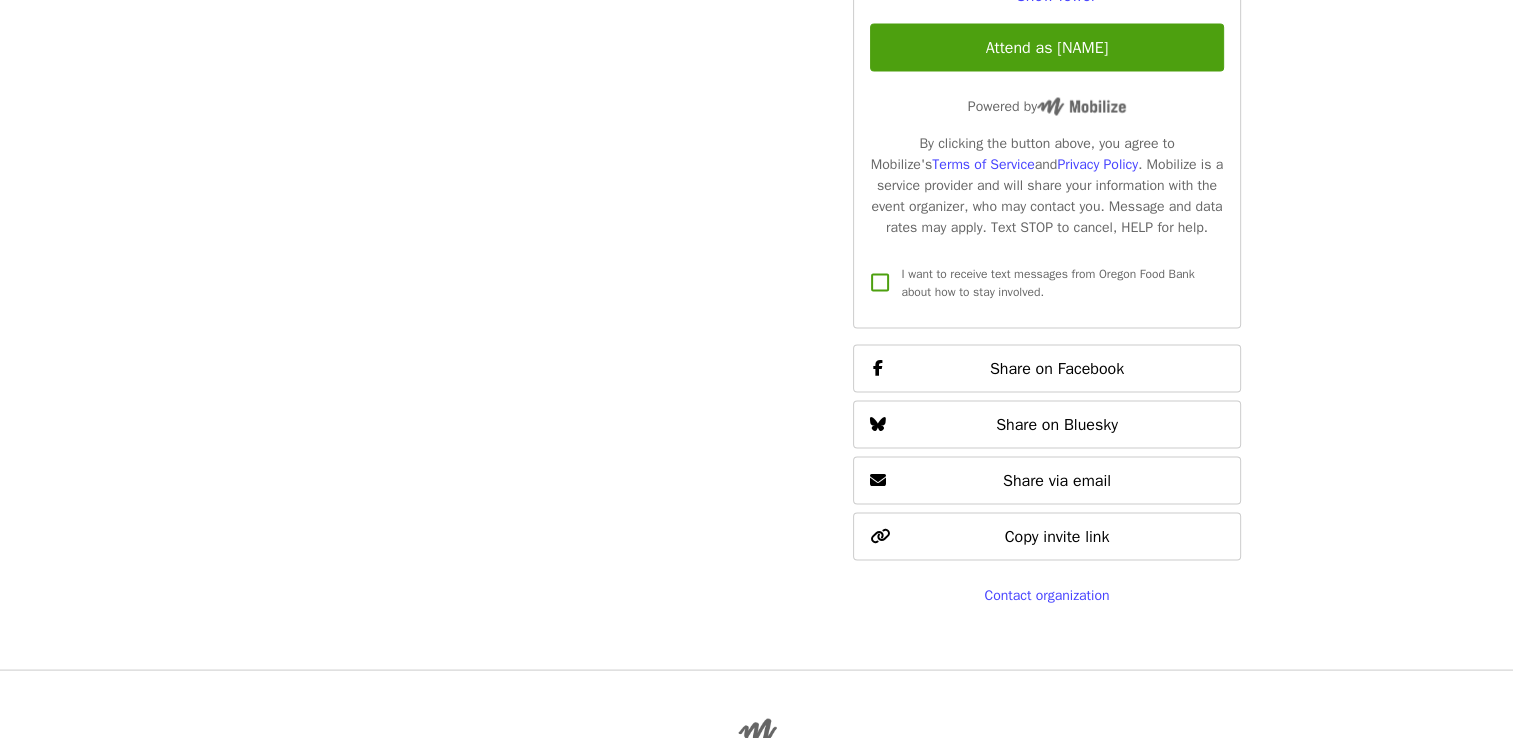 scroll, scrollTop: 4007, scrollLeft: 0, axis: vertical 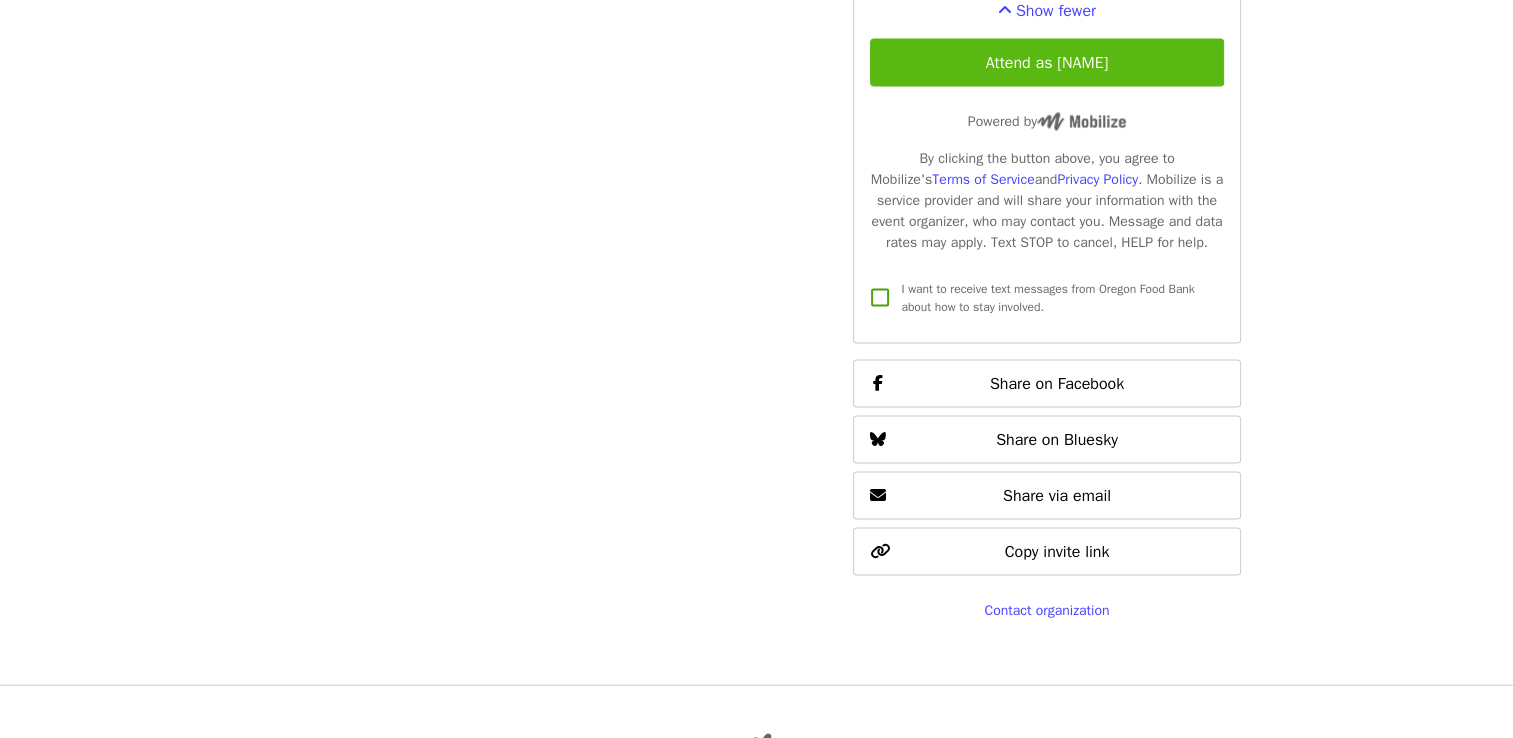 click on "Attend as Bryce" at bounding box center (1046, 63) 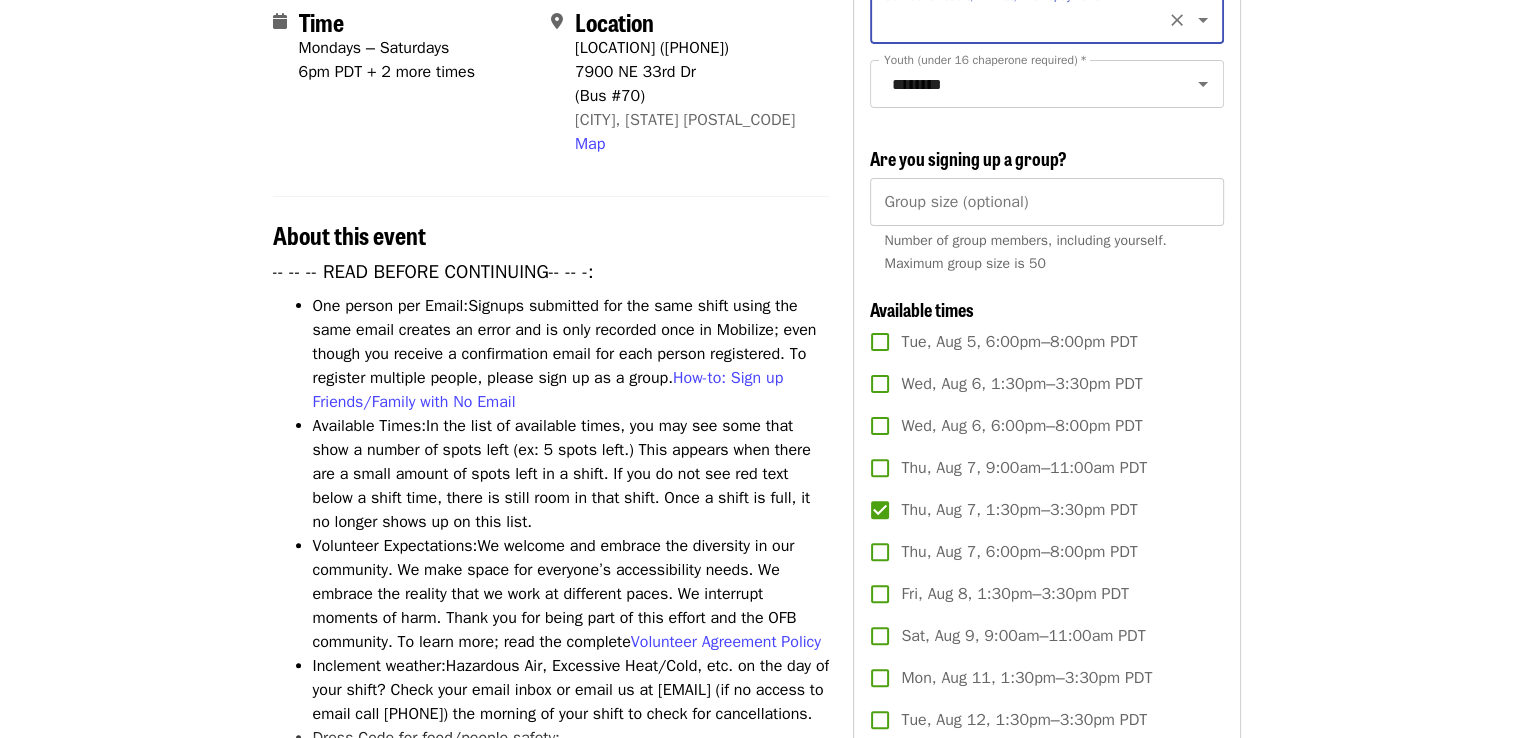 click on "Service for court, Tri-met, fine repayment?   *" at bounding box center (1022, 20) 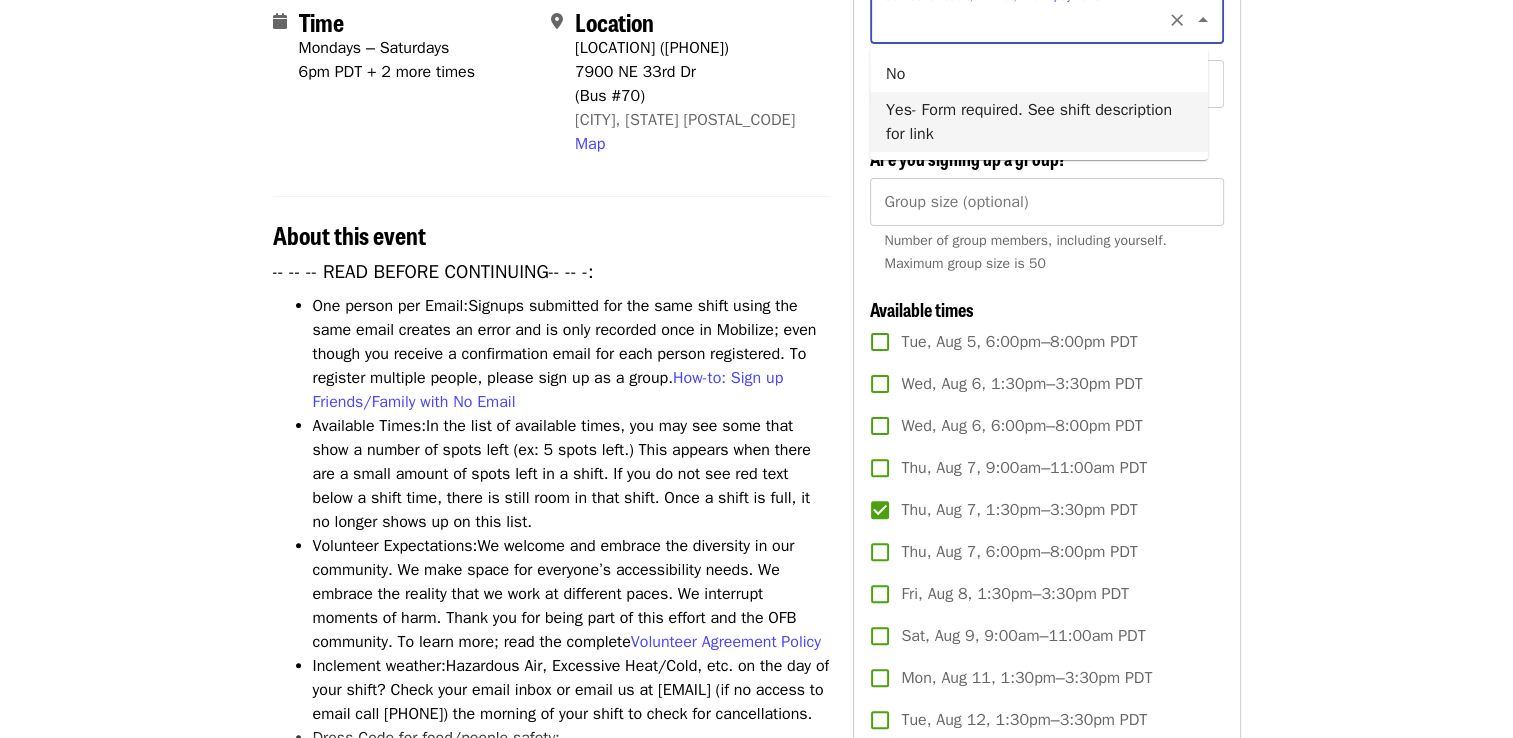 click on "Yes- Form required. See shift description for link" at bounding box center (1039, 122) 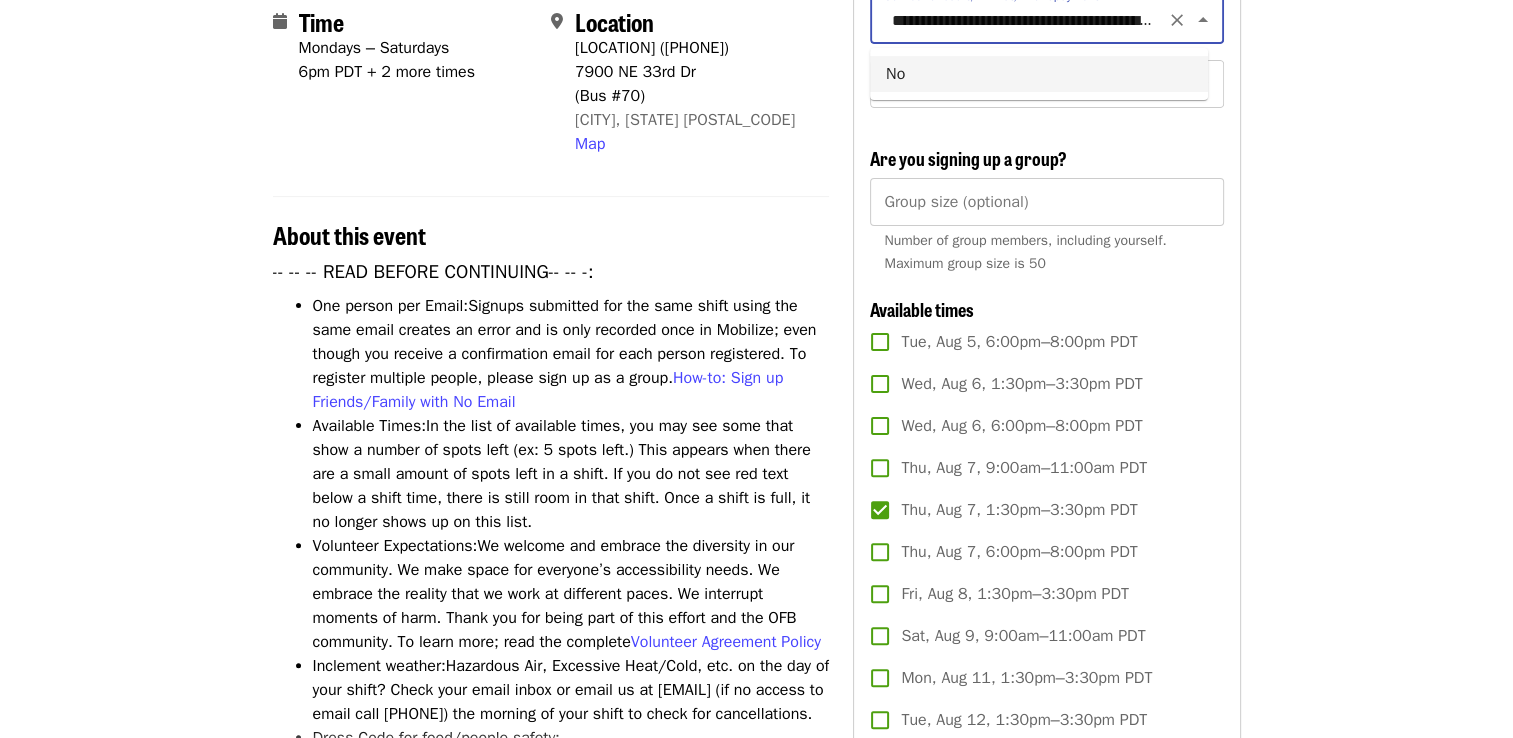 click on "**********" at bounding box center [1022, 20] 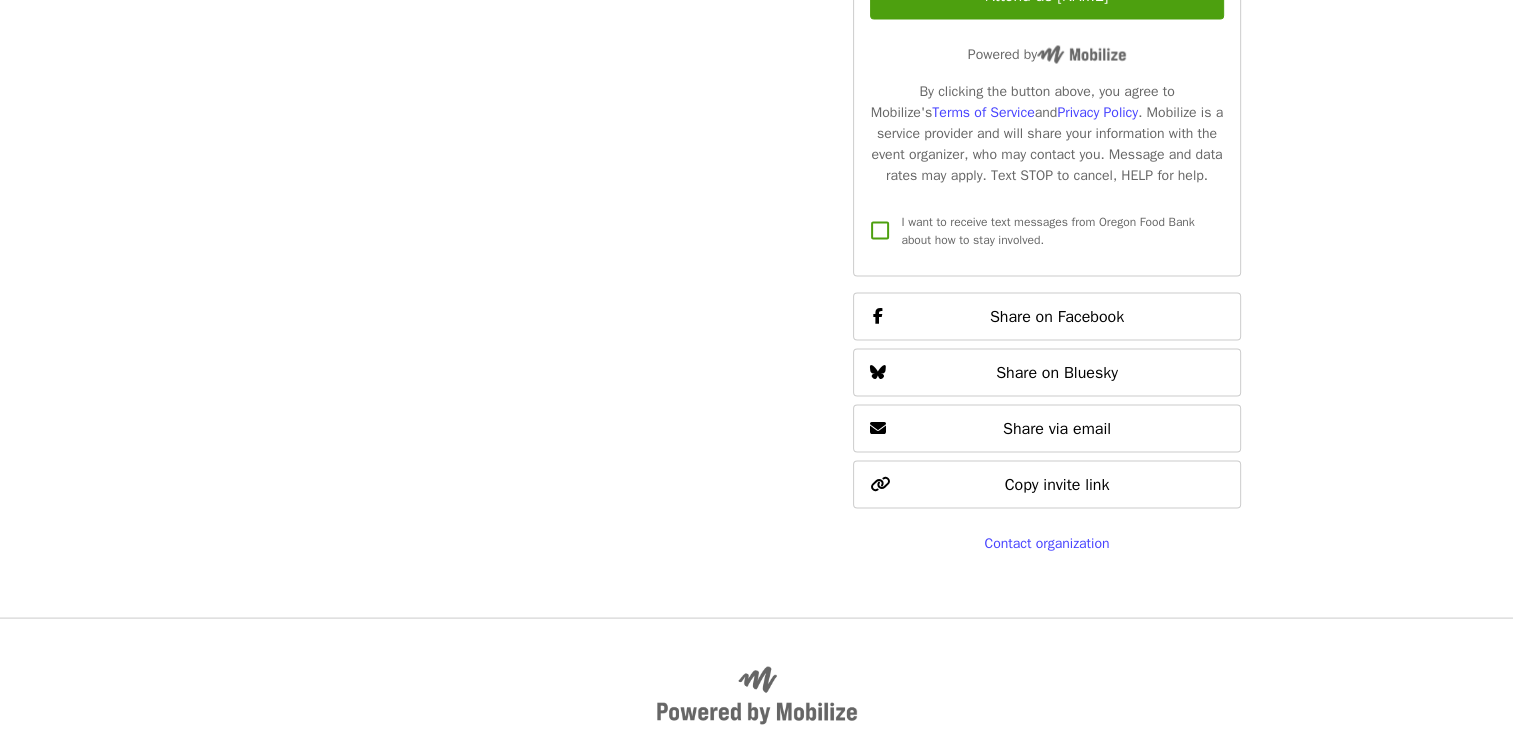 scroll, scrollTop: 3908, scrollLeft: 0, axis: vertical 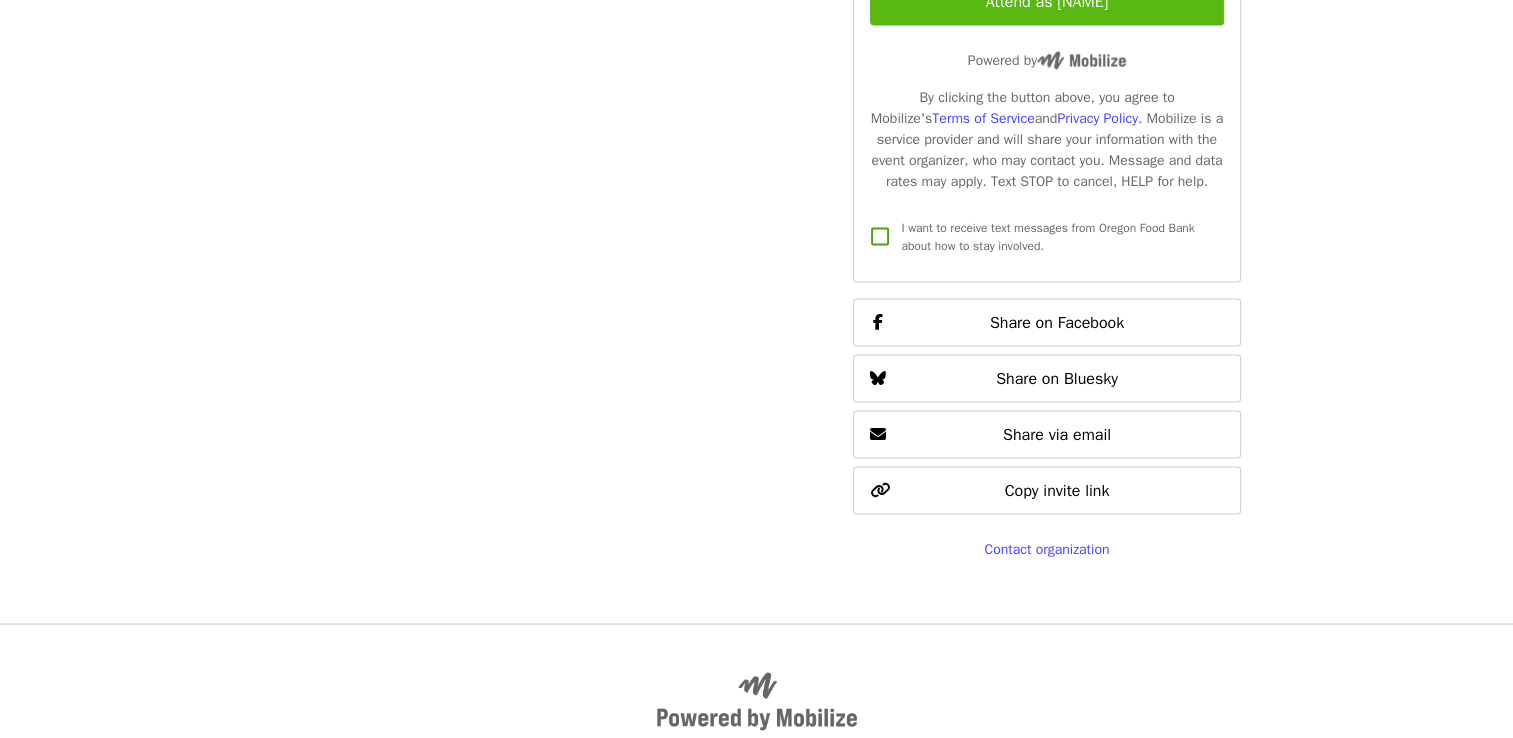 click on "Attend as Bryce" at bounding box center (1046, 2) 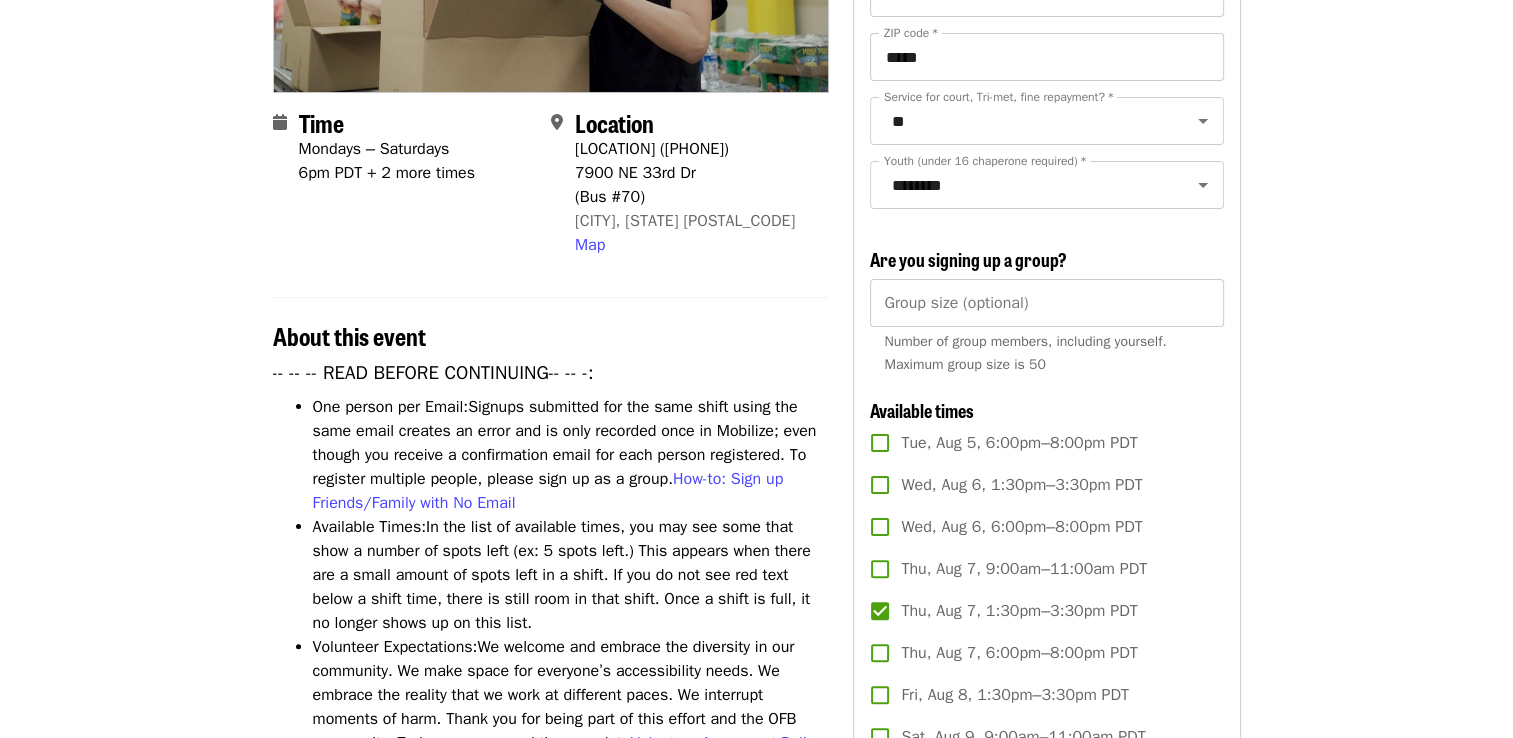 scroll, scrollTop: 0, scrollLeft: 0, axis: both 